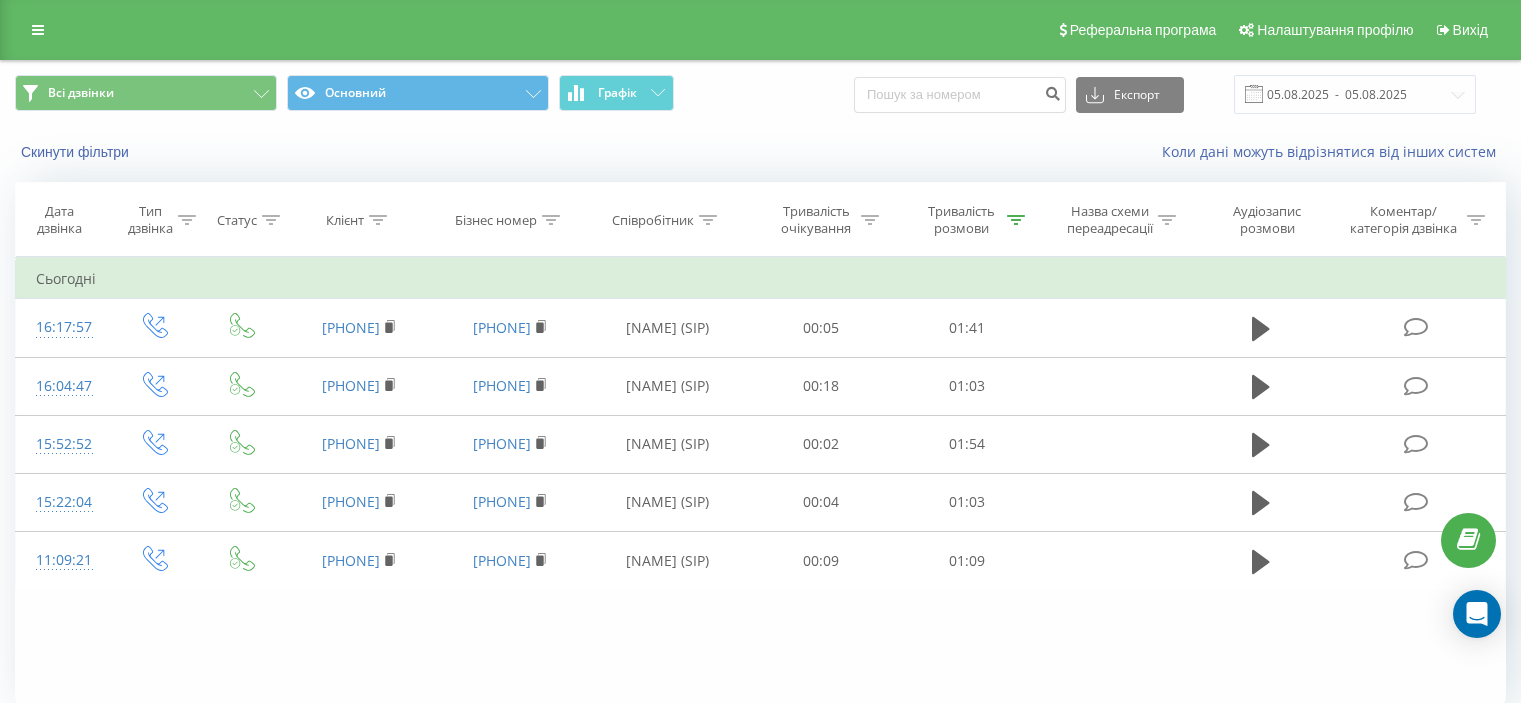 scroll, scrollTop: 0, scrollLeft: 0, axis: both 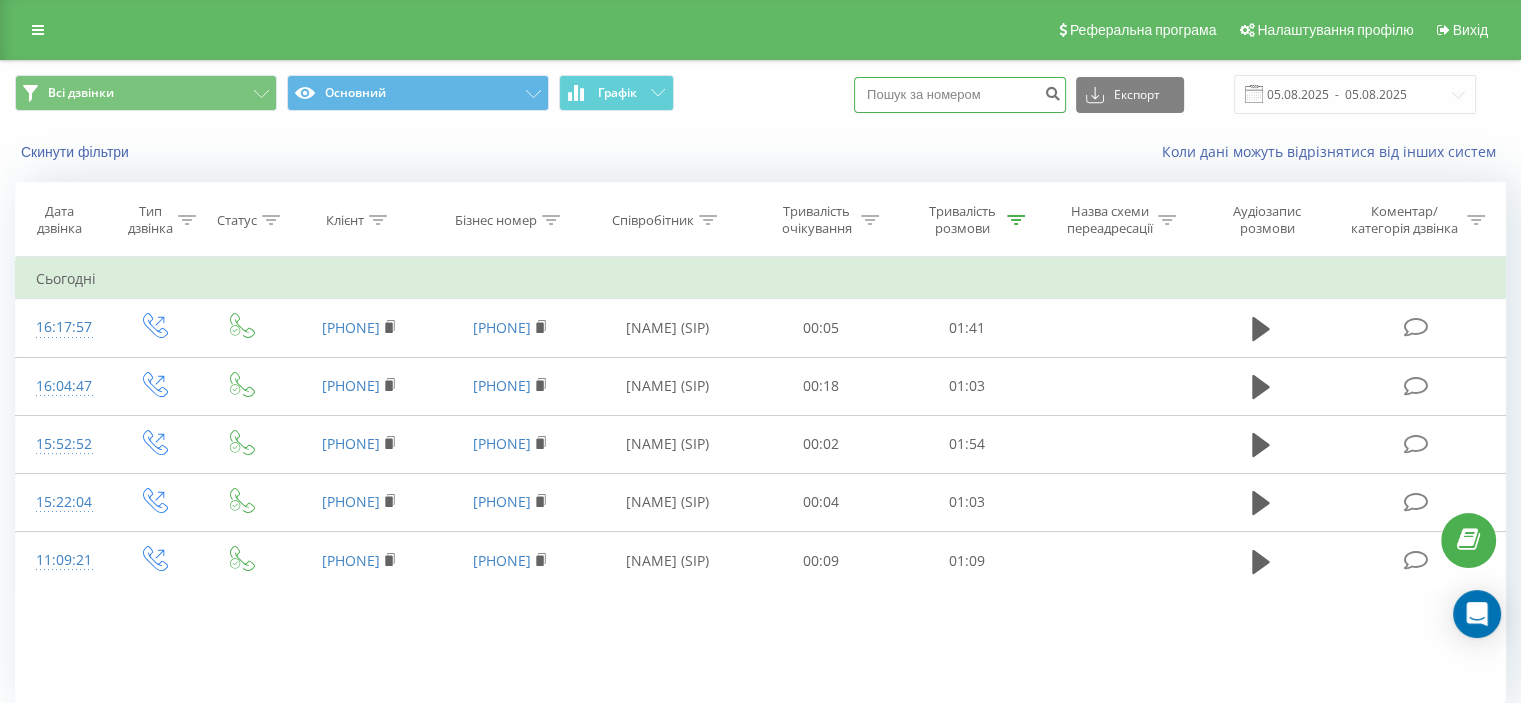 click at bounding box center (960, 95) 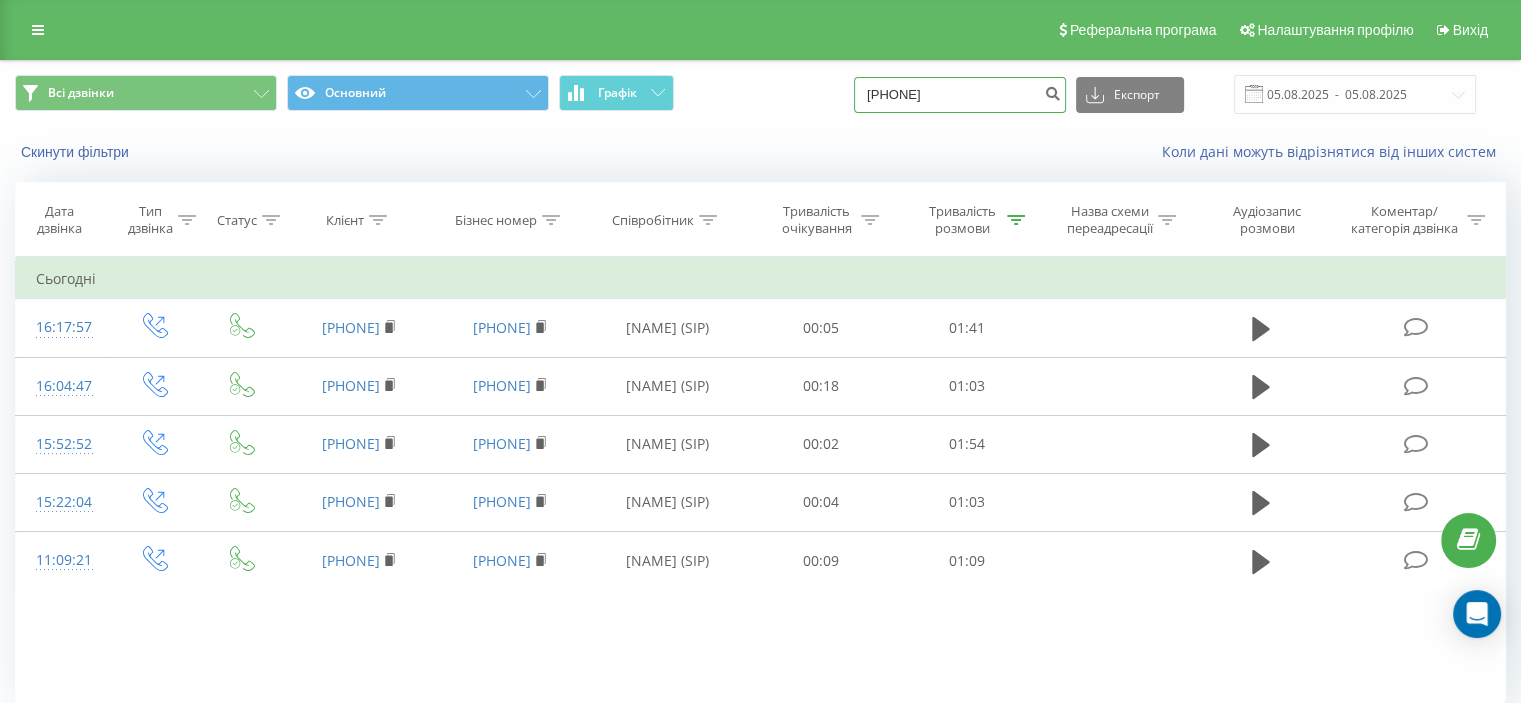 type on "[PHONE]" 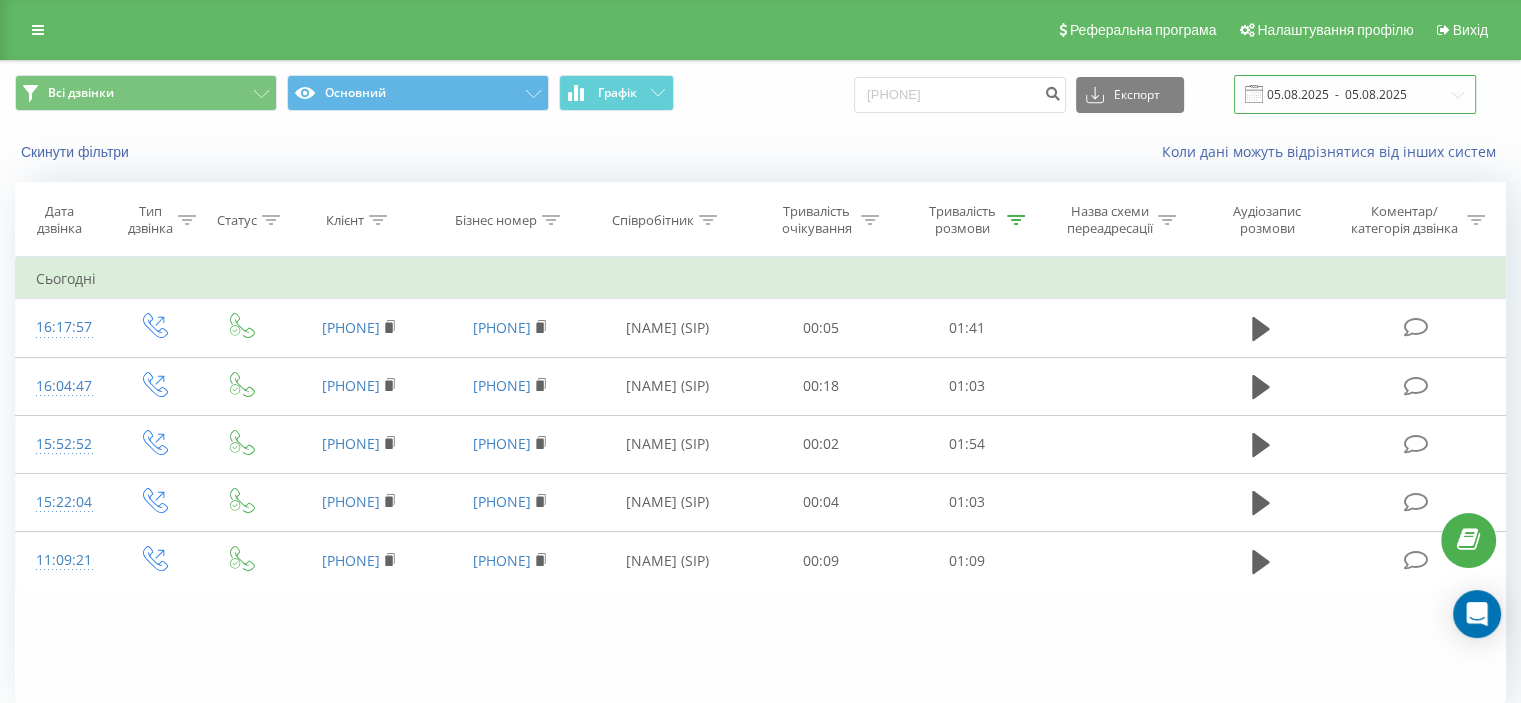 click on "05.08.2025  -  05.08.2025" at bounding box center (1355, 94) 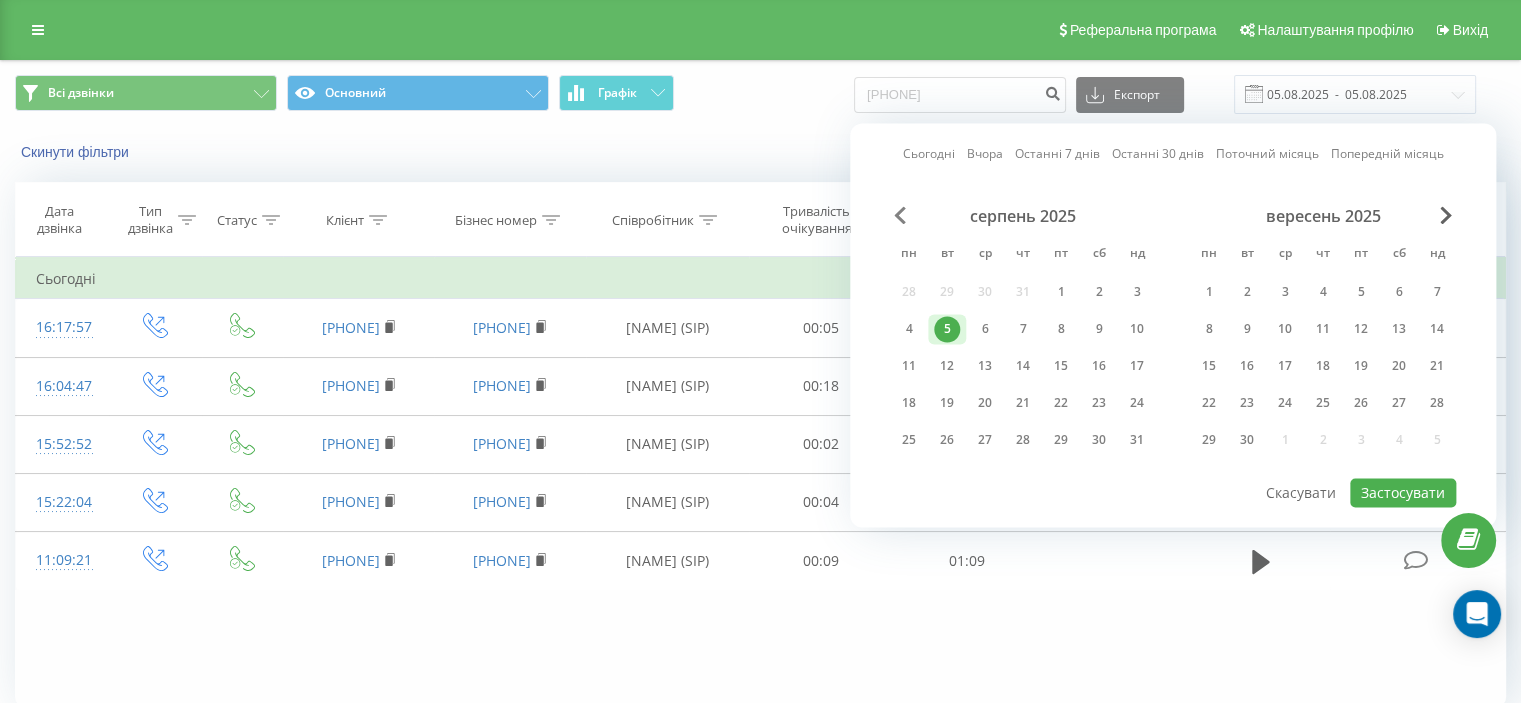 click at bounding box center [900, 215] 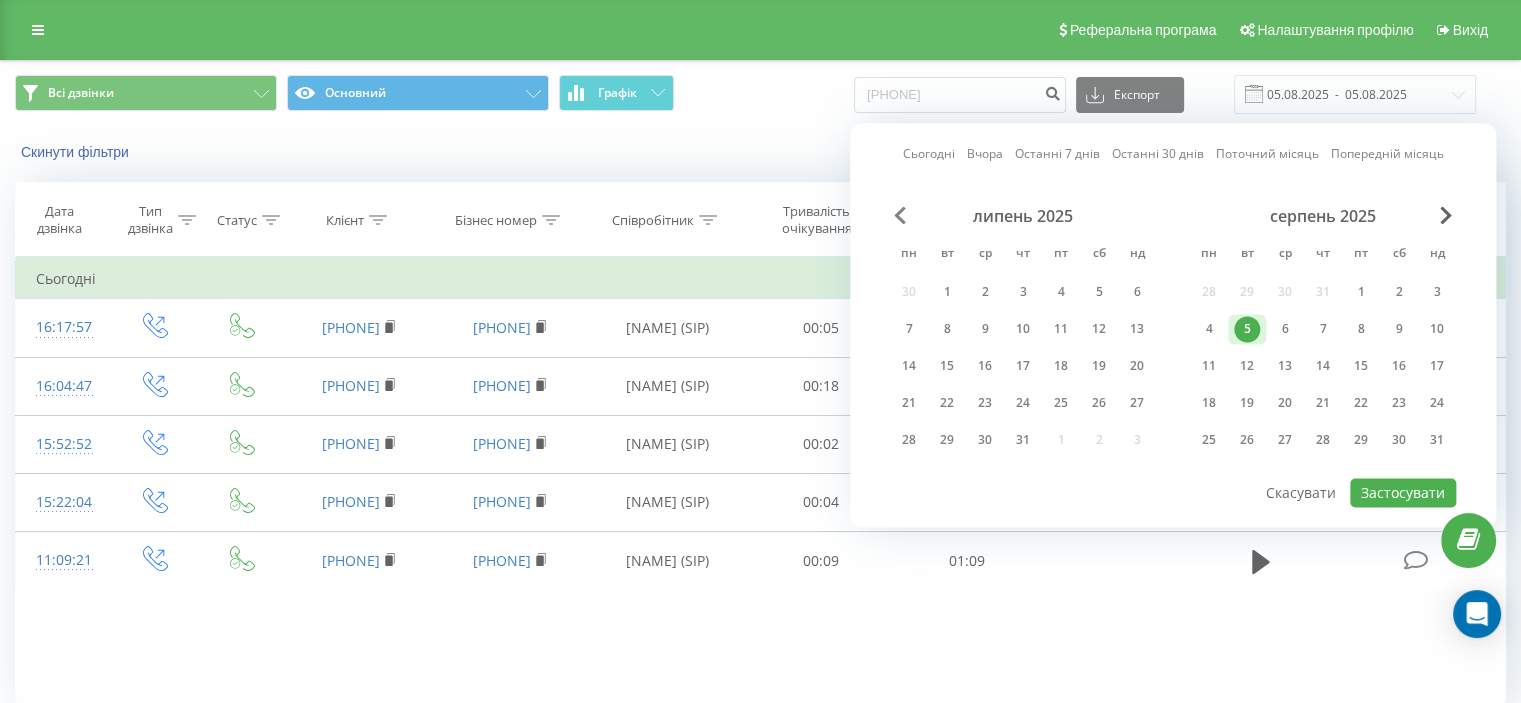 click at bounding box center [900, 215] 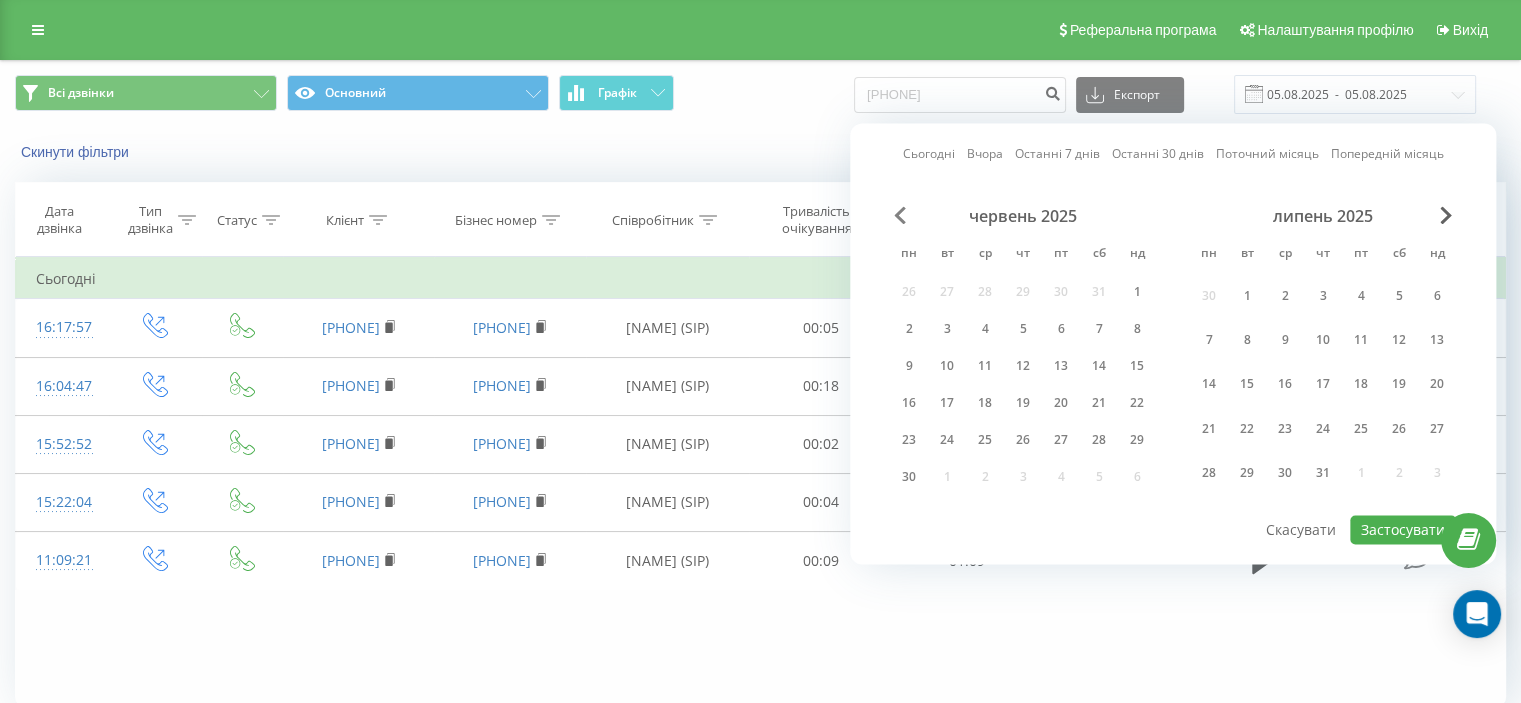 click at bounding box center (900, 215) 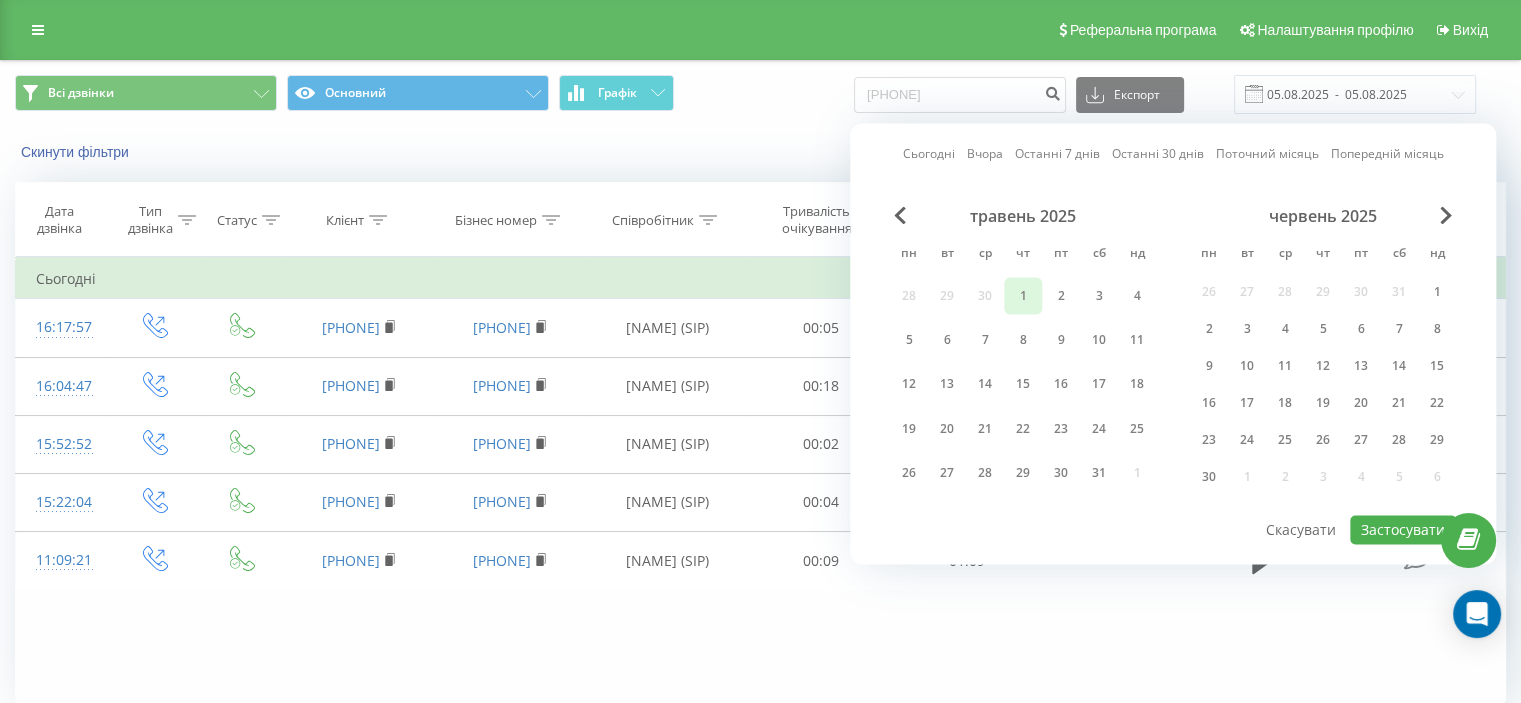 click on "1" at bounding box center [1023, 296] 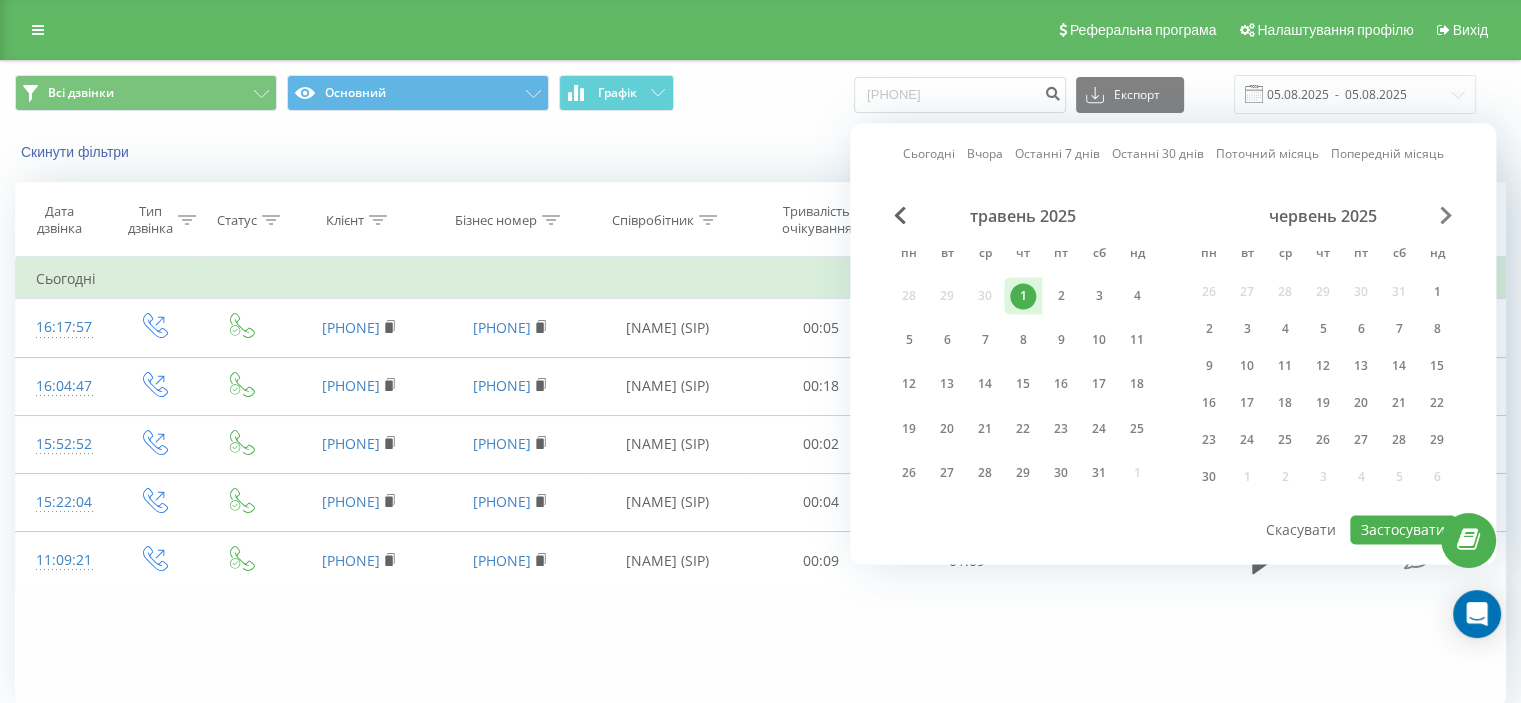 click at bounding box center [1446, 215] 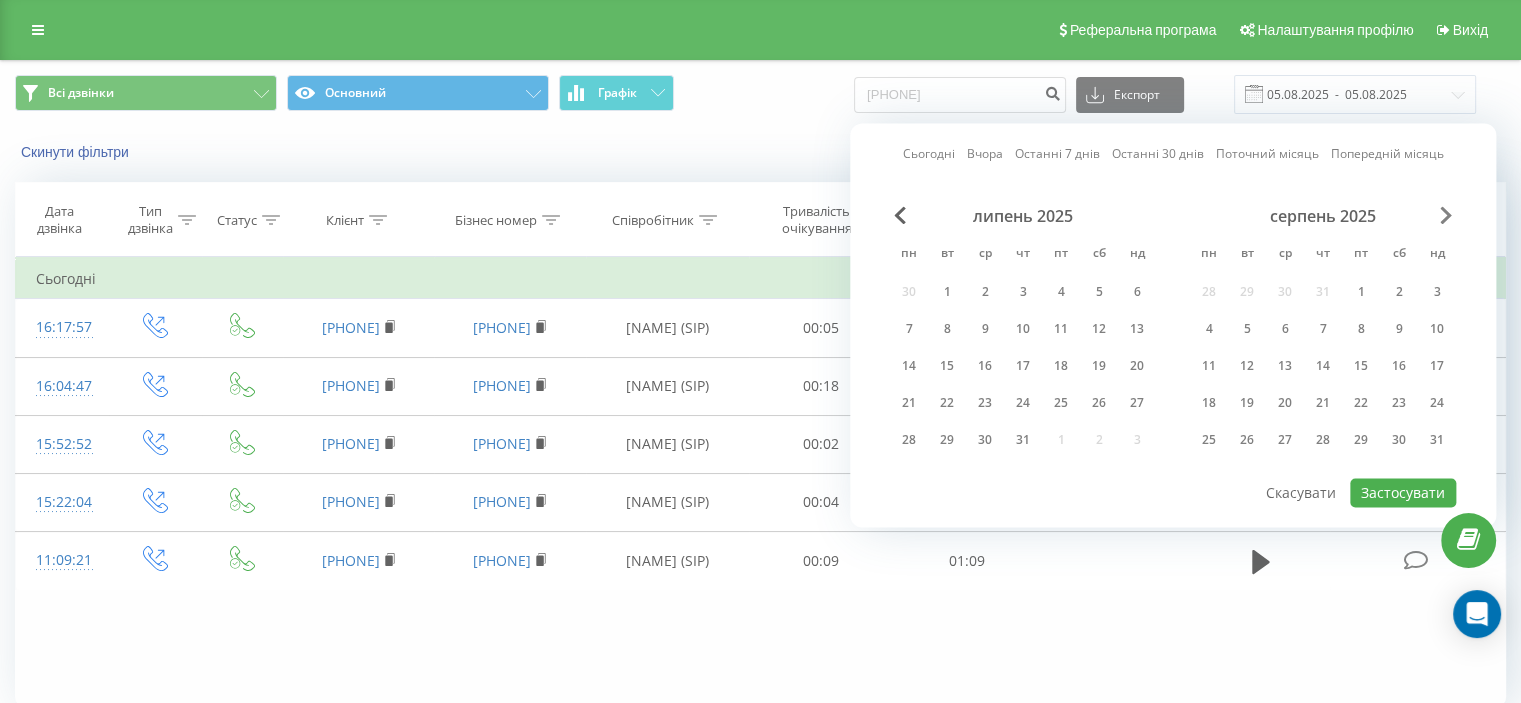 click at bounding box center (1446, 215) 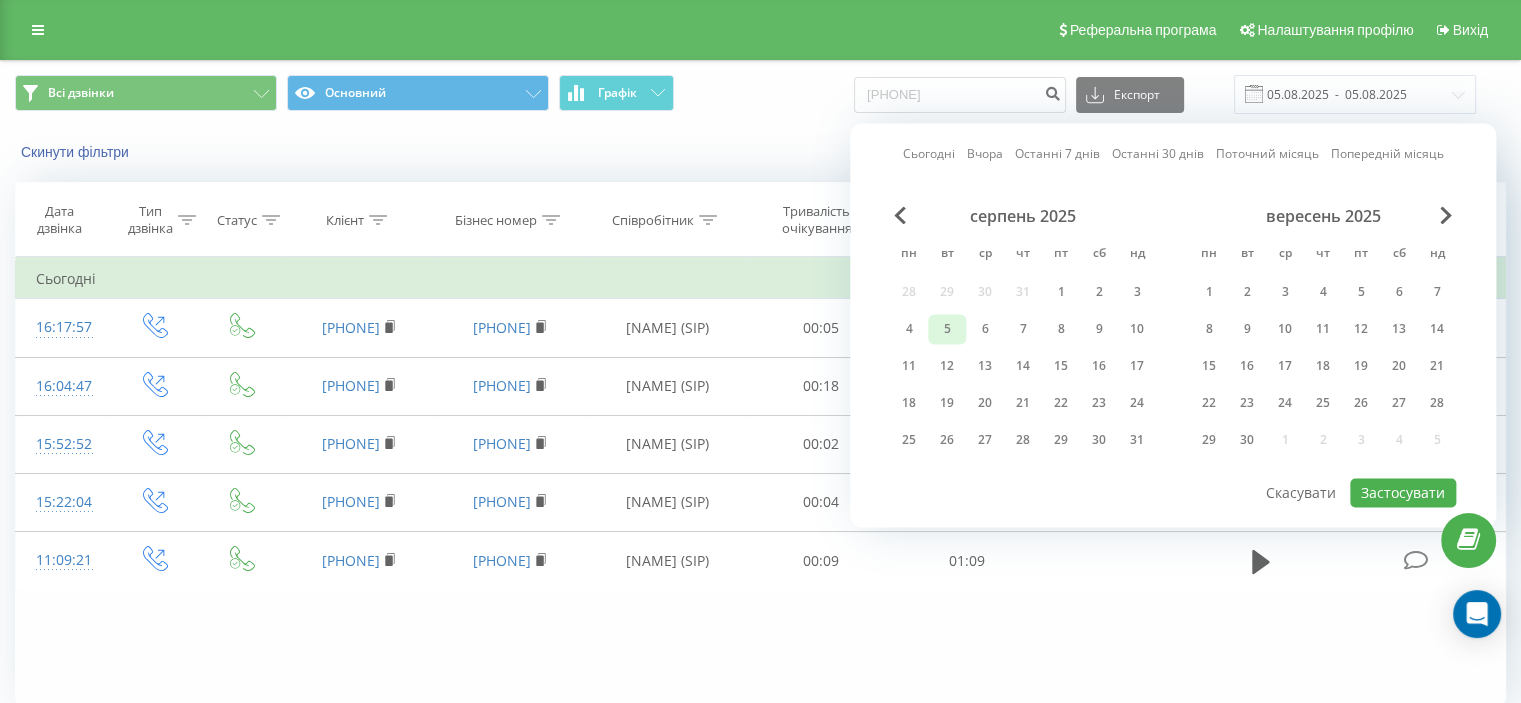 click on "5" at bounding box center [947, 329] 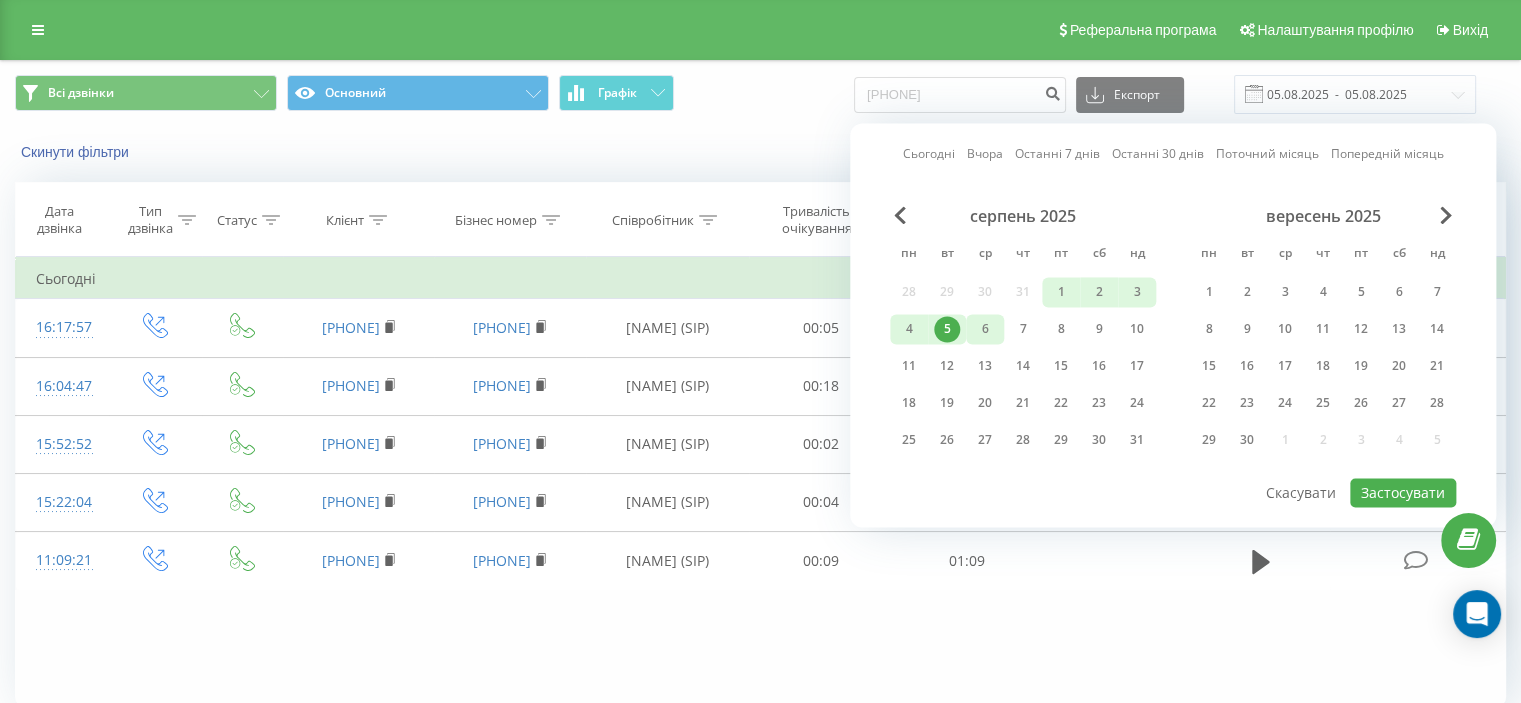 click on "6" at bounding box center (985, 329) 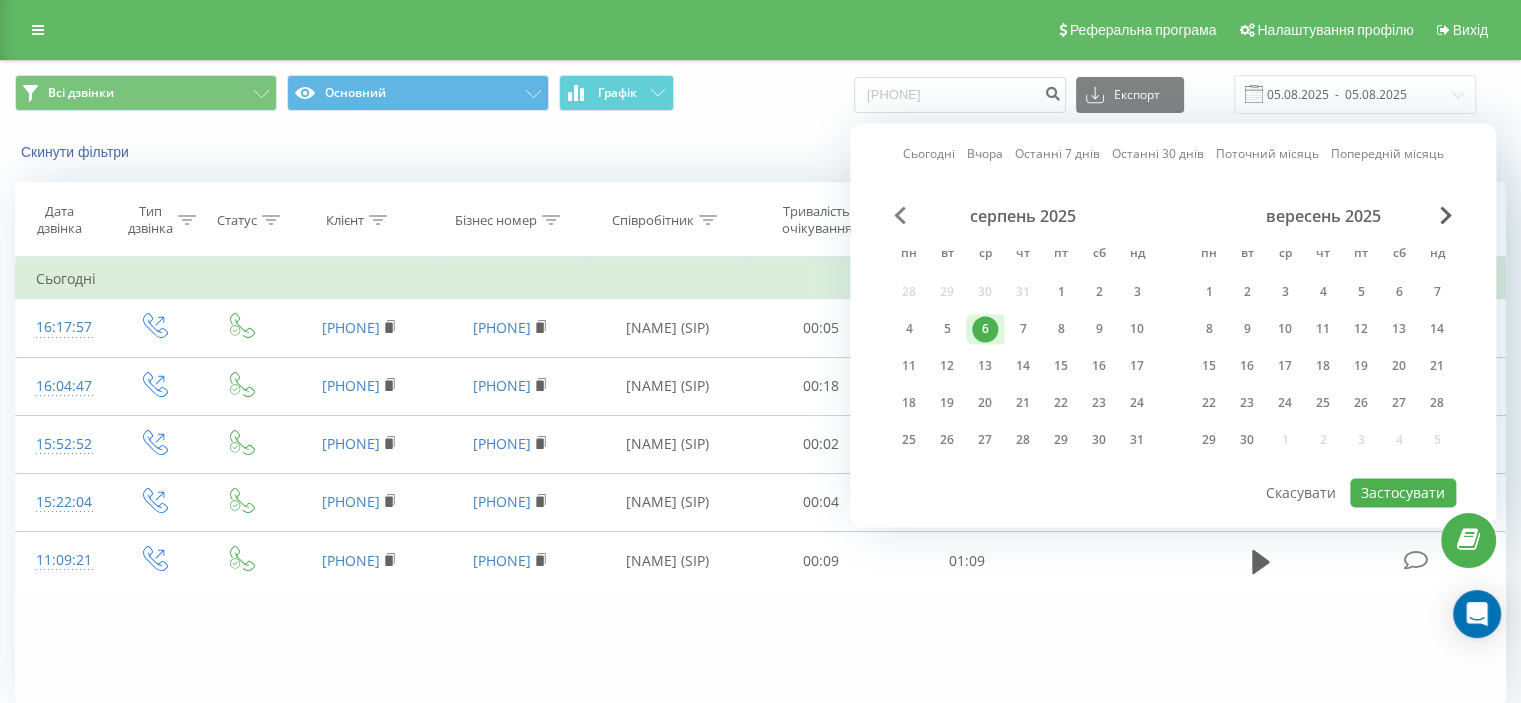 click at bounding box center (900, 215) 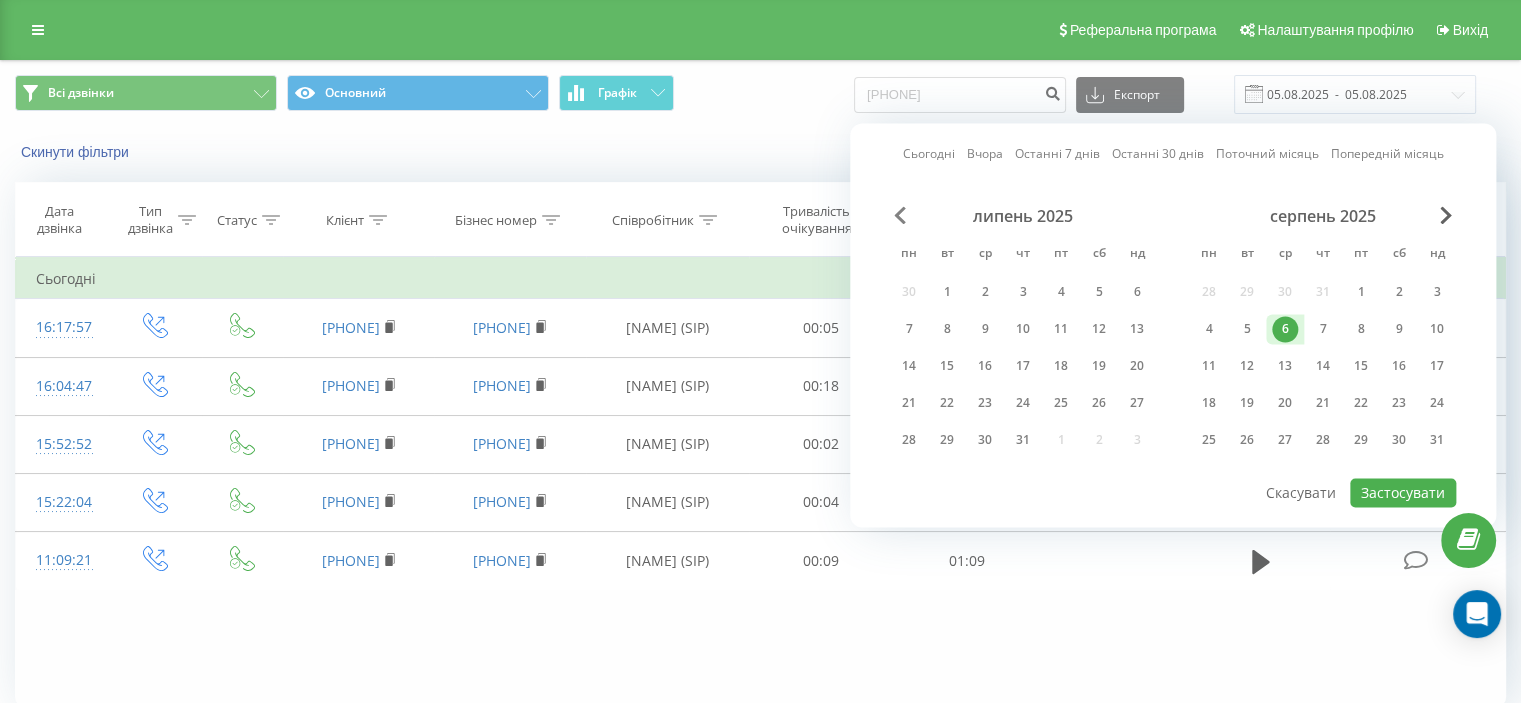 click at bounding box center (900, 215) 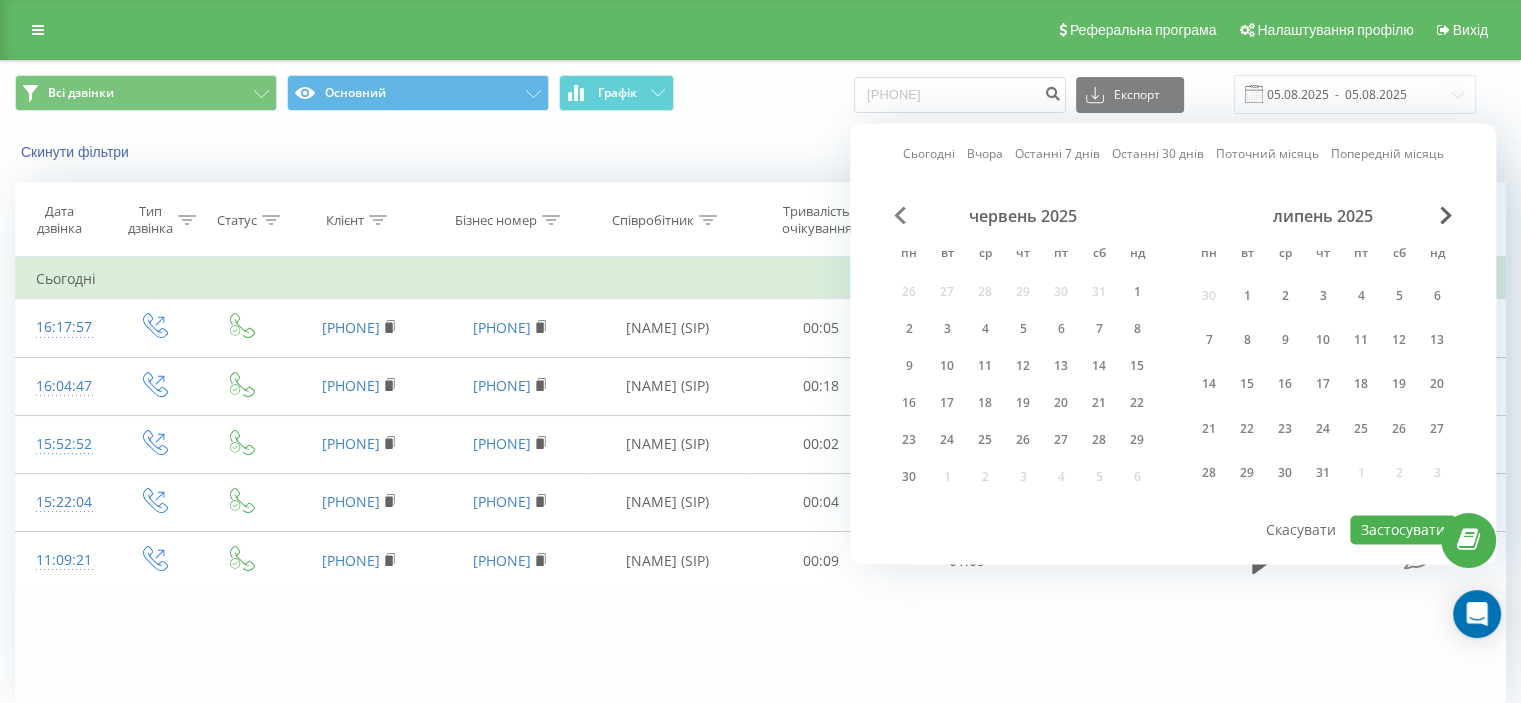 click at bounding box center [900, 215] 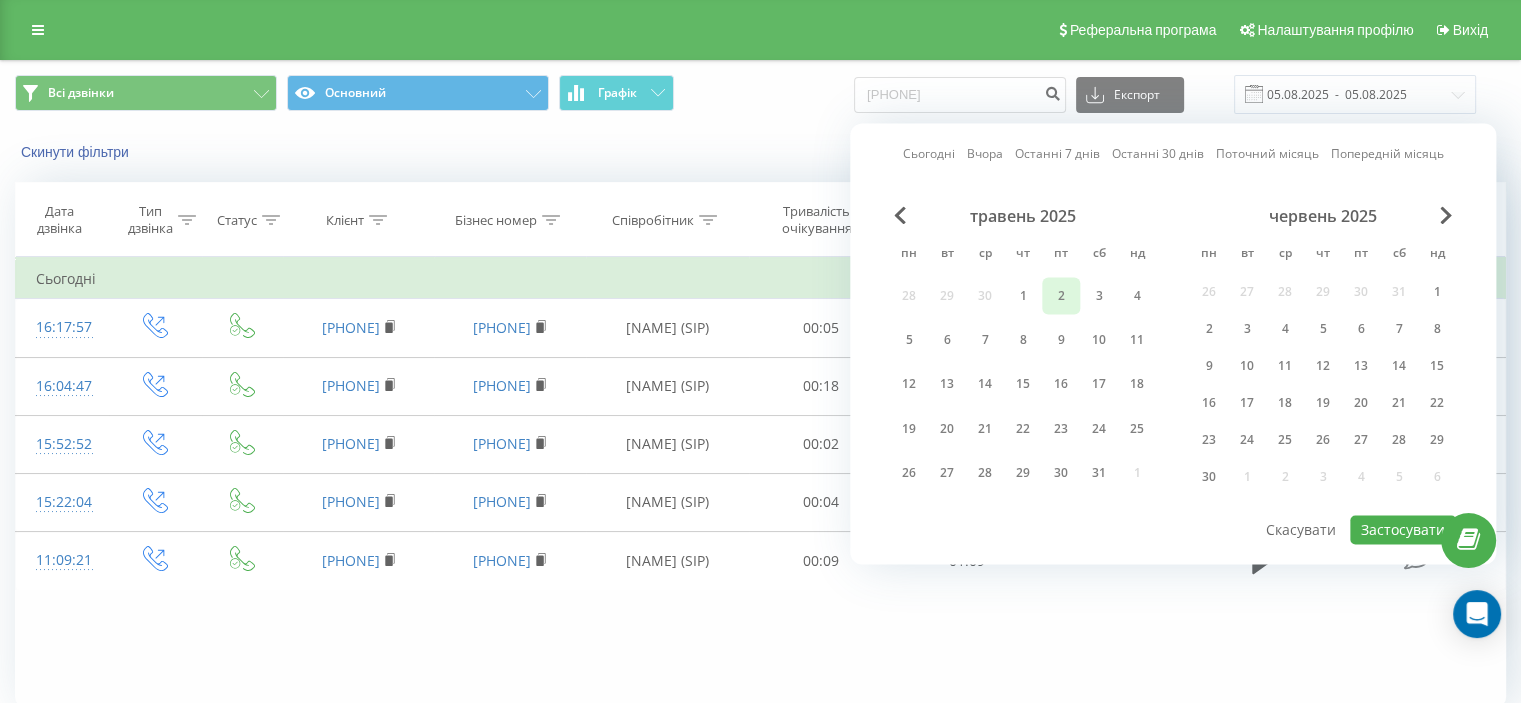 click on "2" at bounding box center (1061, 296) 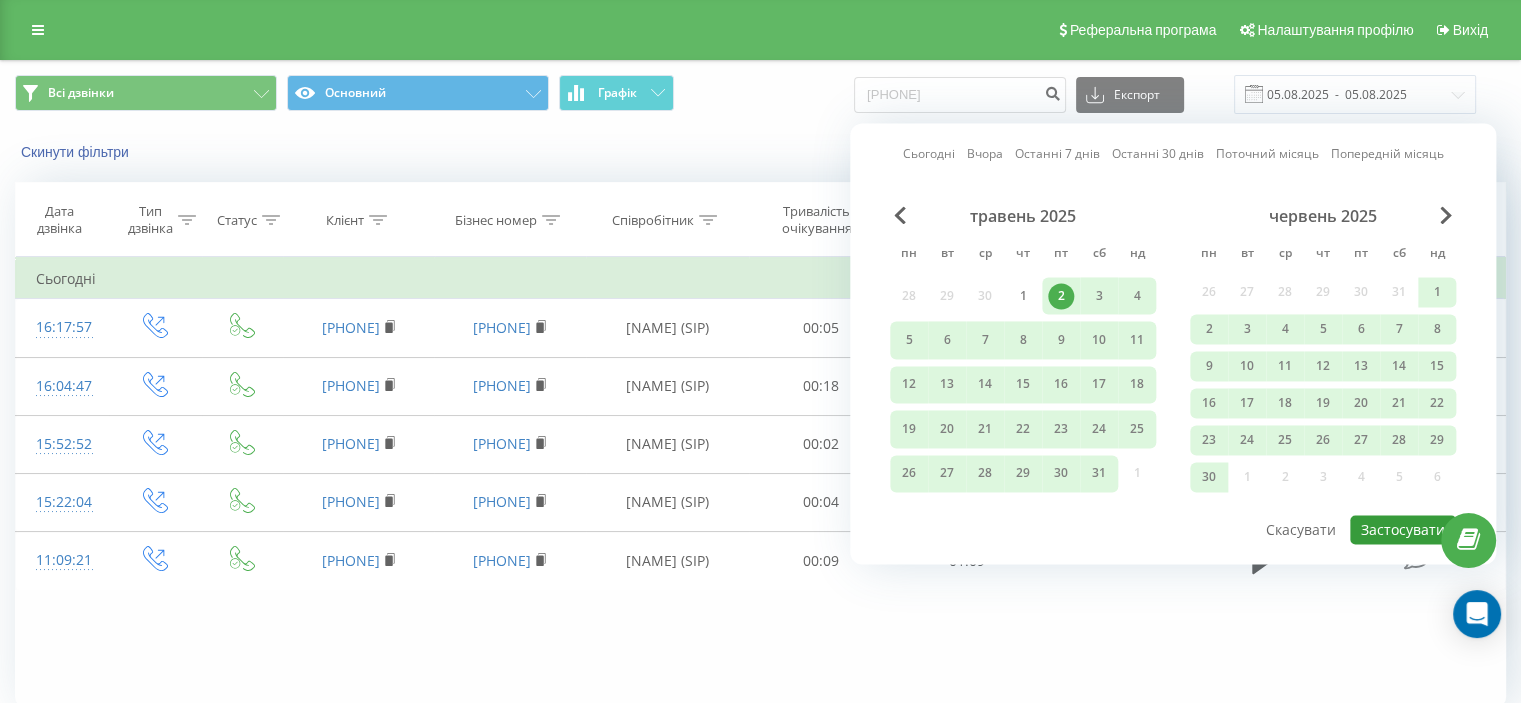 click on "Застосувати" at bounding box center (1403, 529) 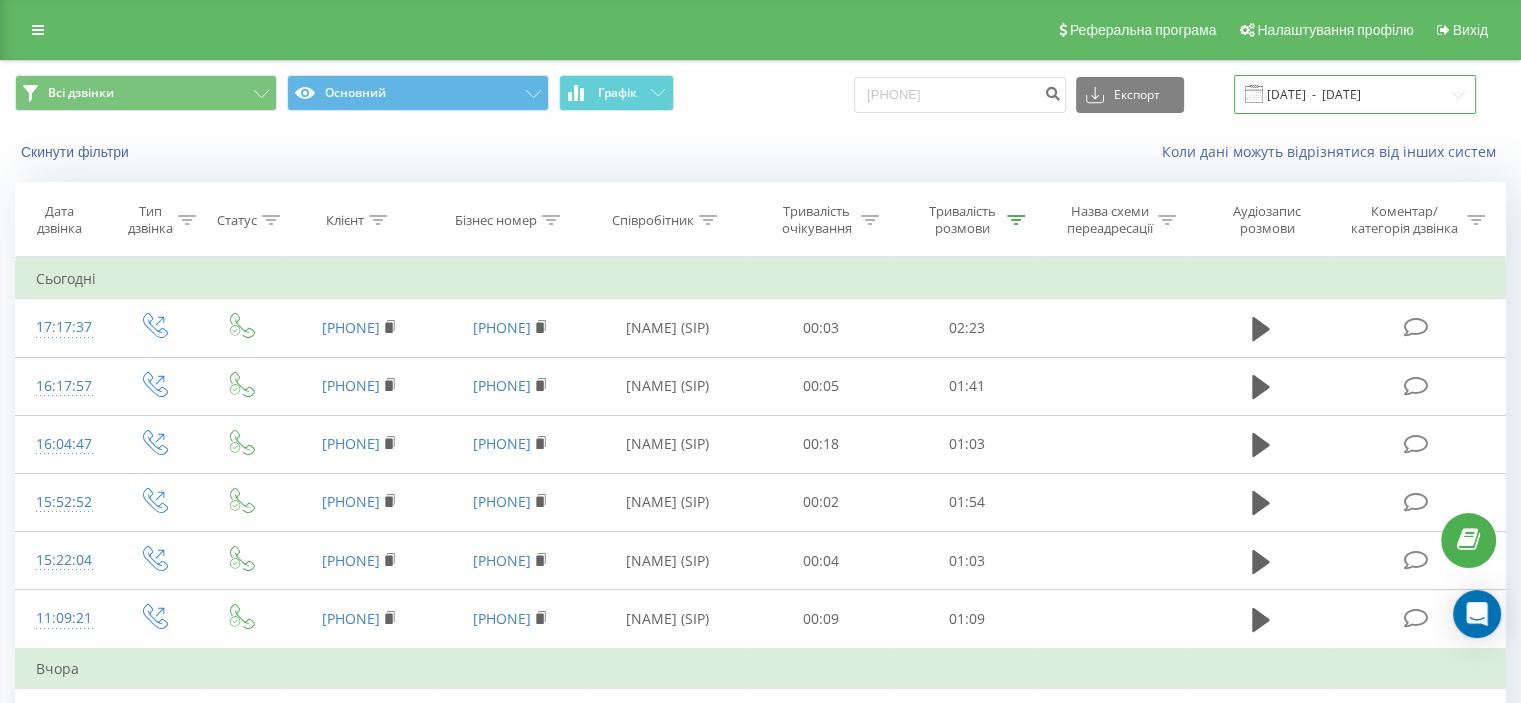 click on "[DATE]  -  [DATE]" at bounding box center [1355, 94] 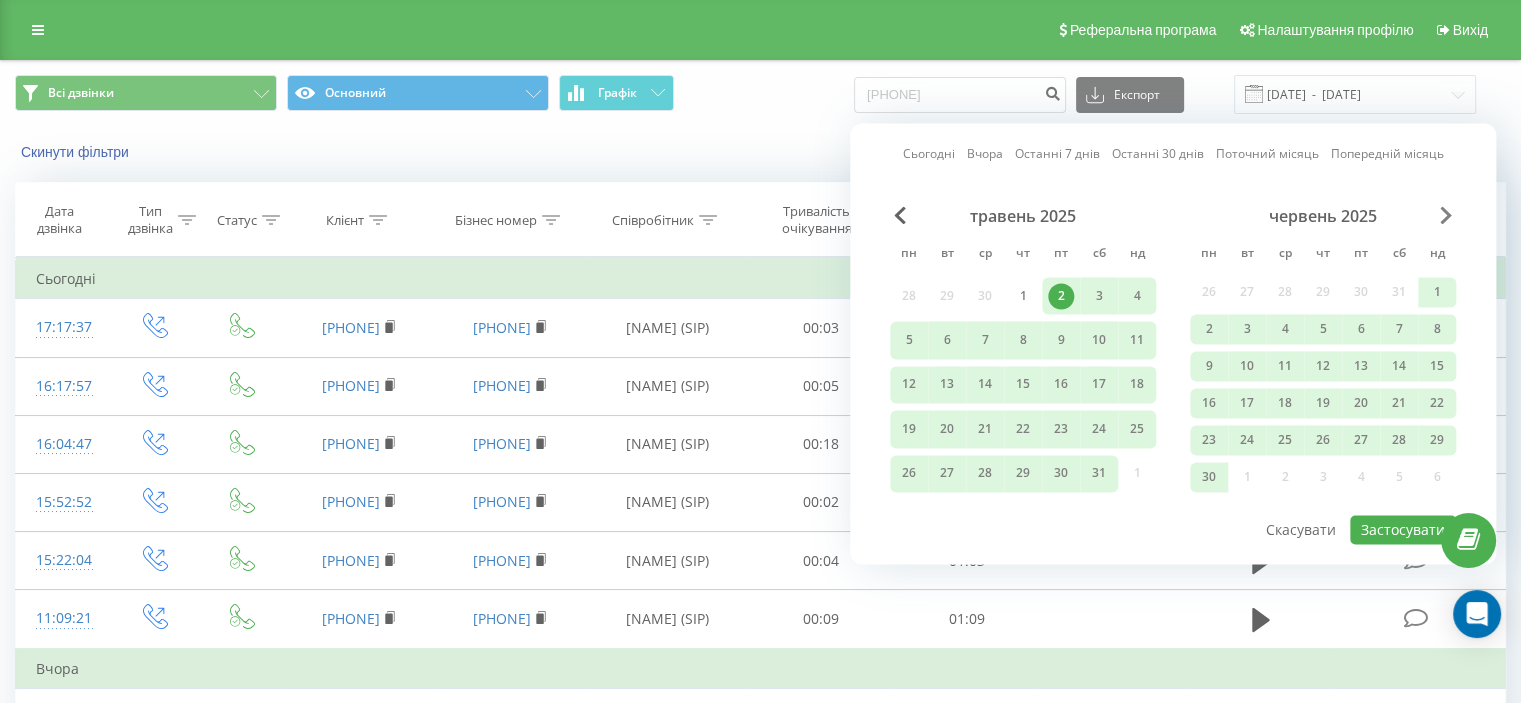 click at bounding box center [1446, 215] 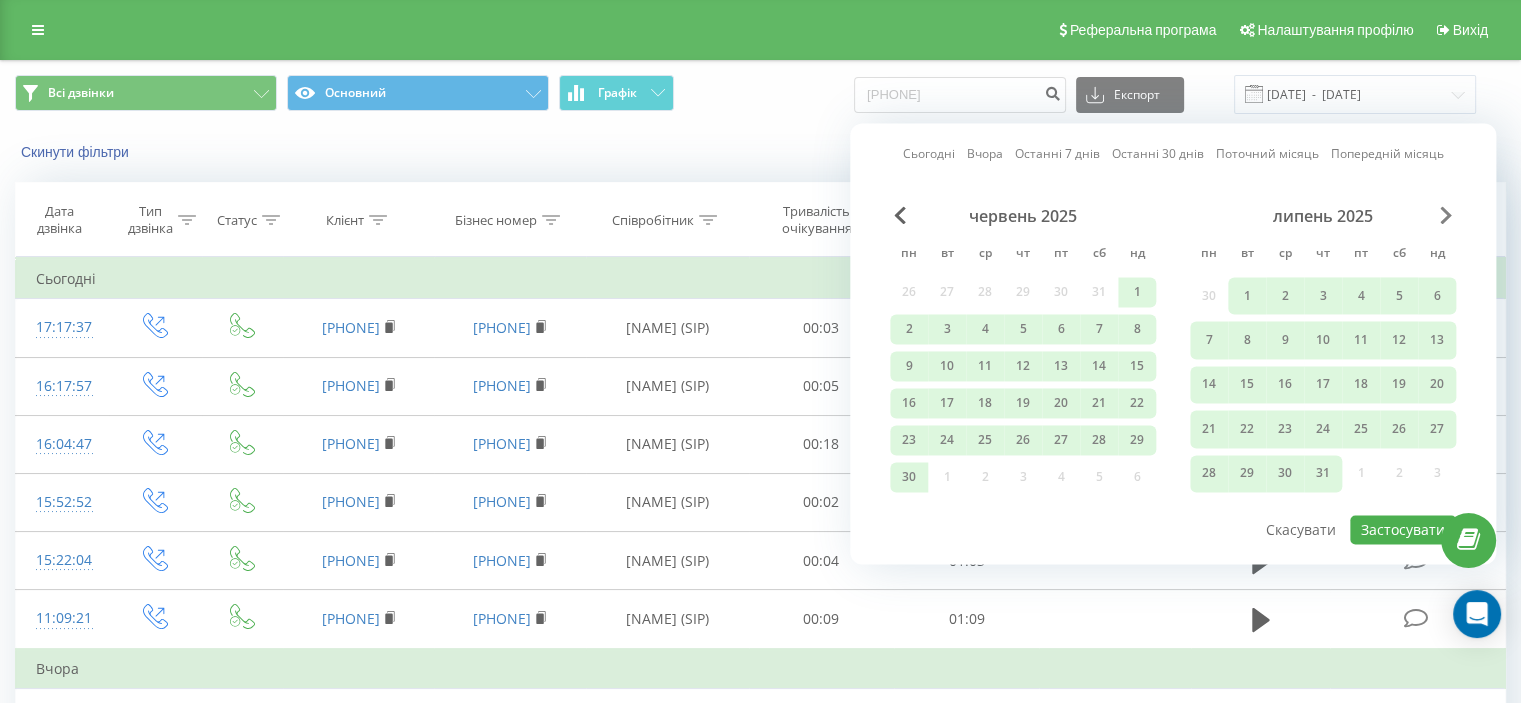 click at bounding box center [1446, 215] 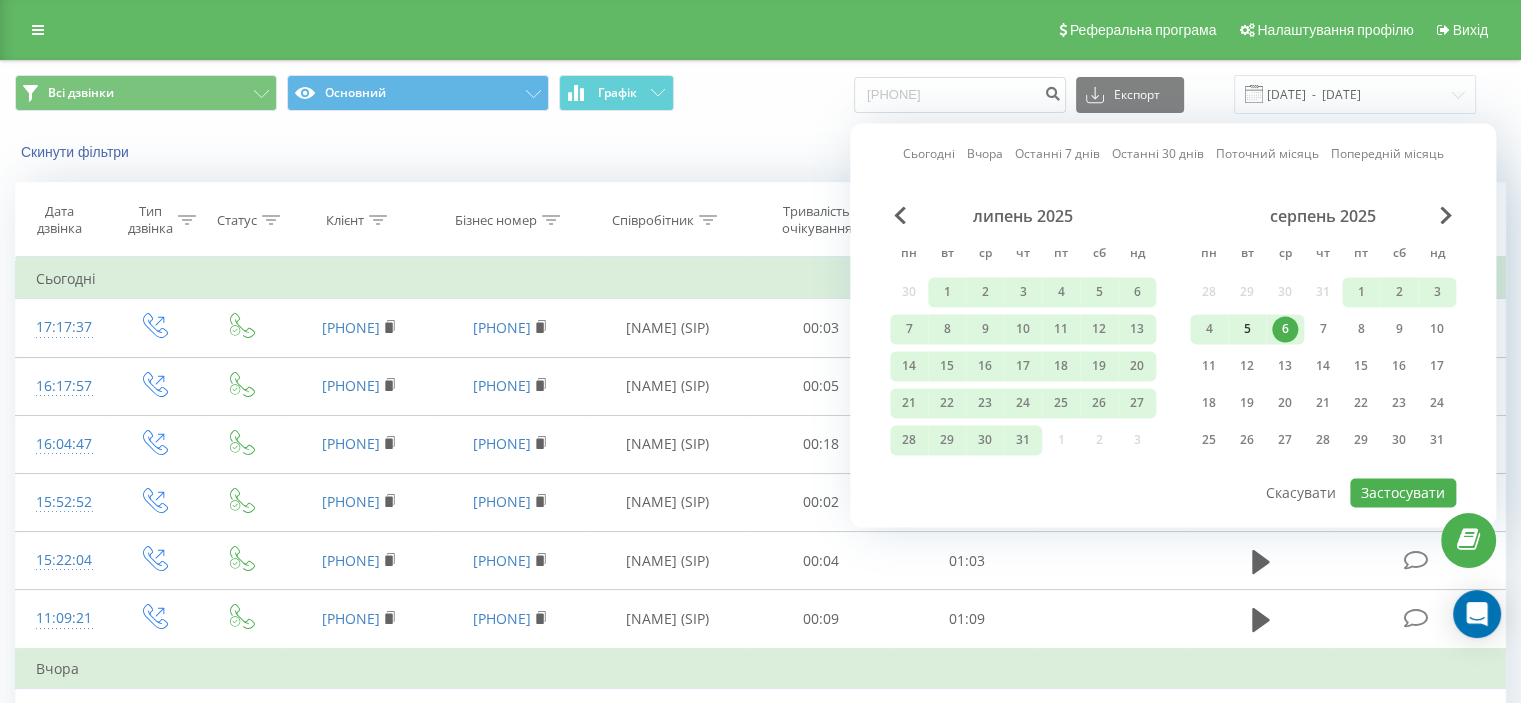 click on "5" at bounding box center (1247, 329) 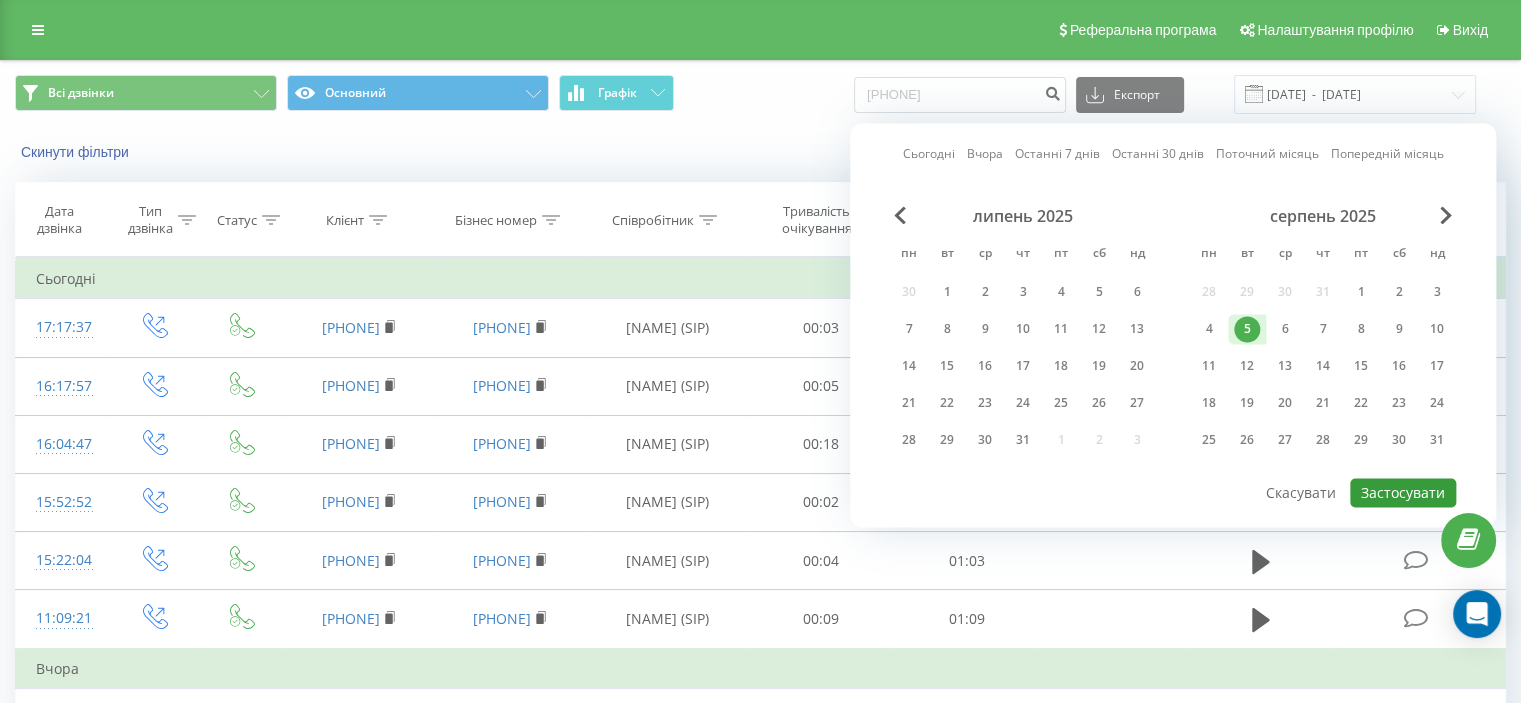 click on "Застосувати" at bounding box center [1403, 492] 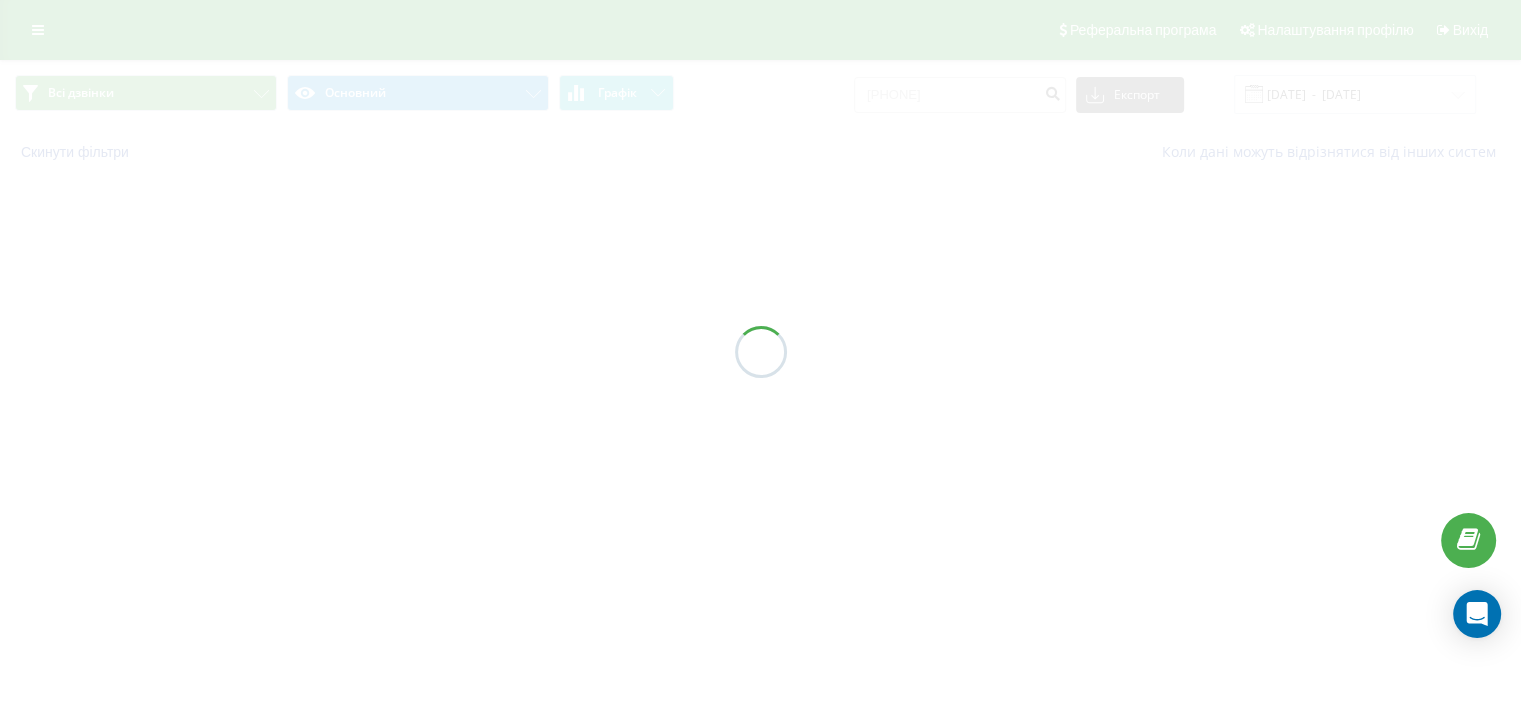 type on "05.08.2025  -  05.08.2025" 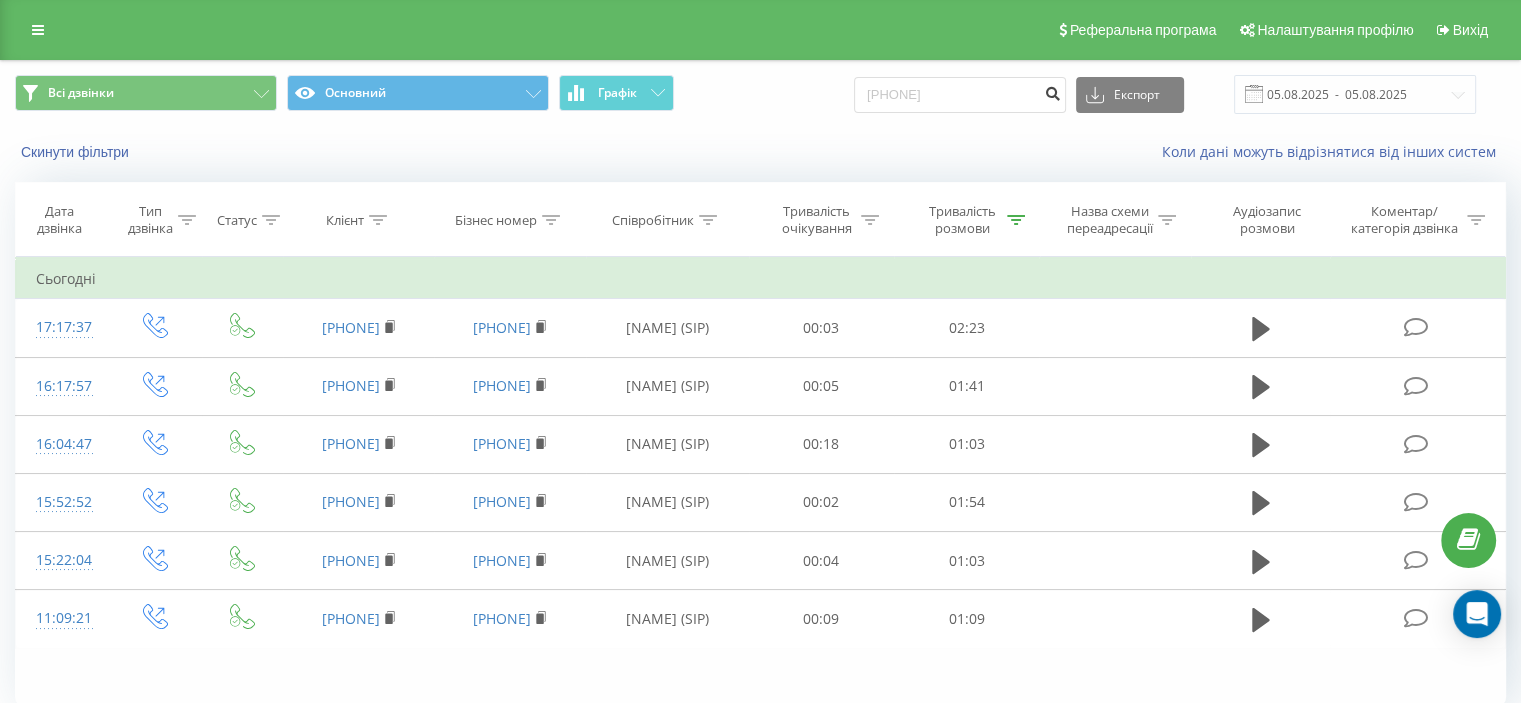 drag, startPoint x: 1068, startPoint y: 89, endPoint x: 1050, endPoint y: 94, distance: 18.681541 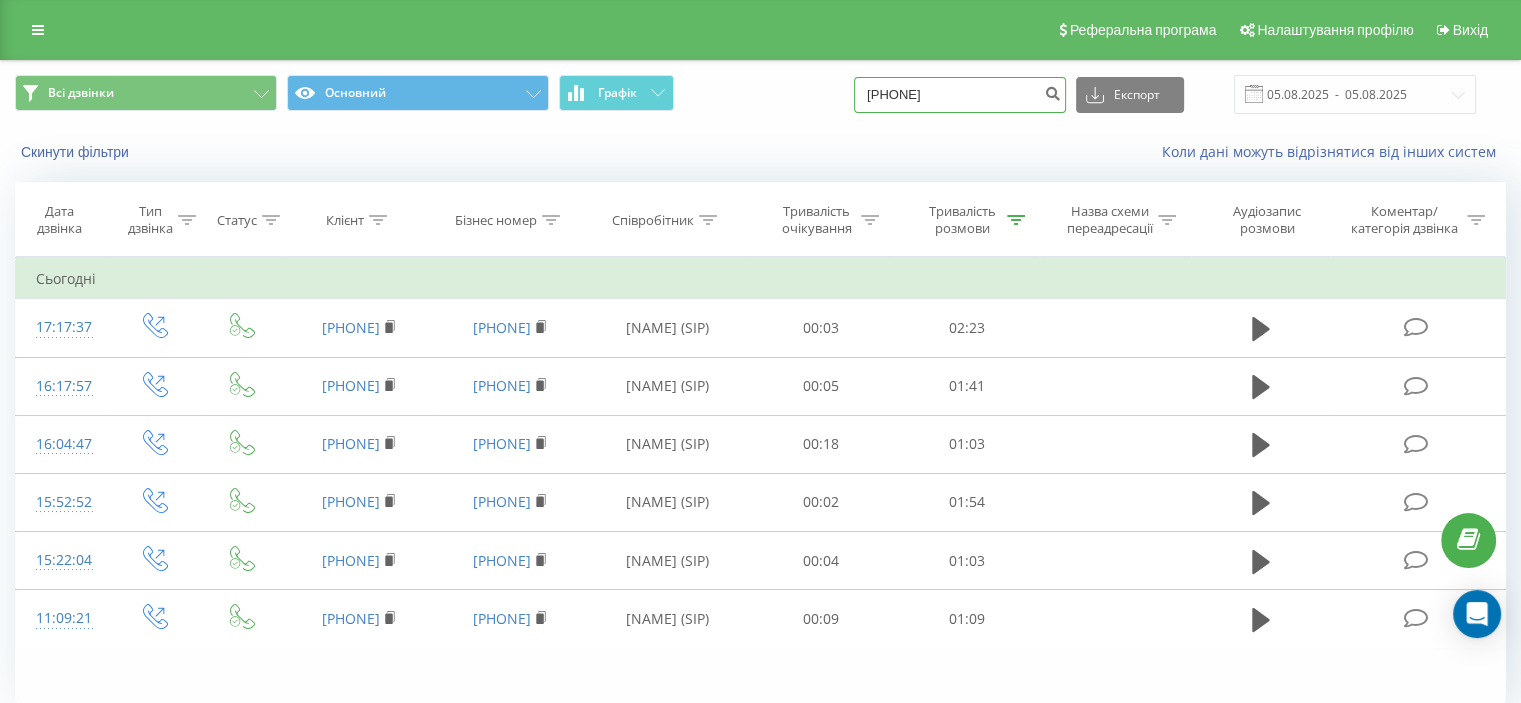 drag, startPoint x: 1012, startPoint y: 99, endPoint x: 832, endPoint y: 103, distance: 180.04443 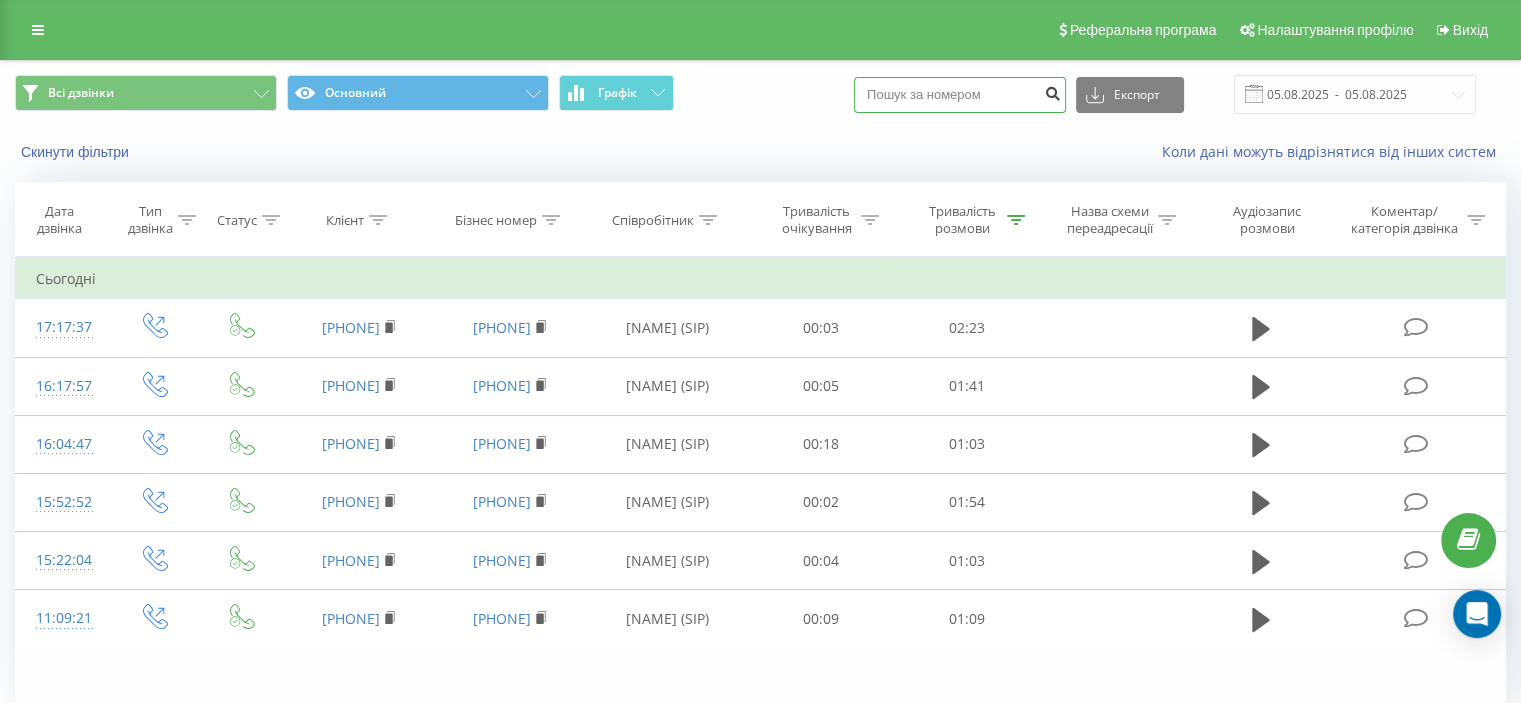 type 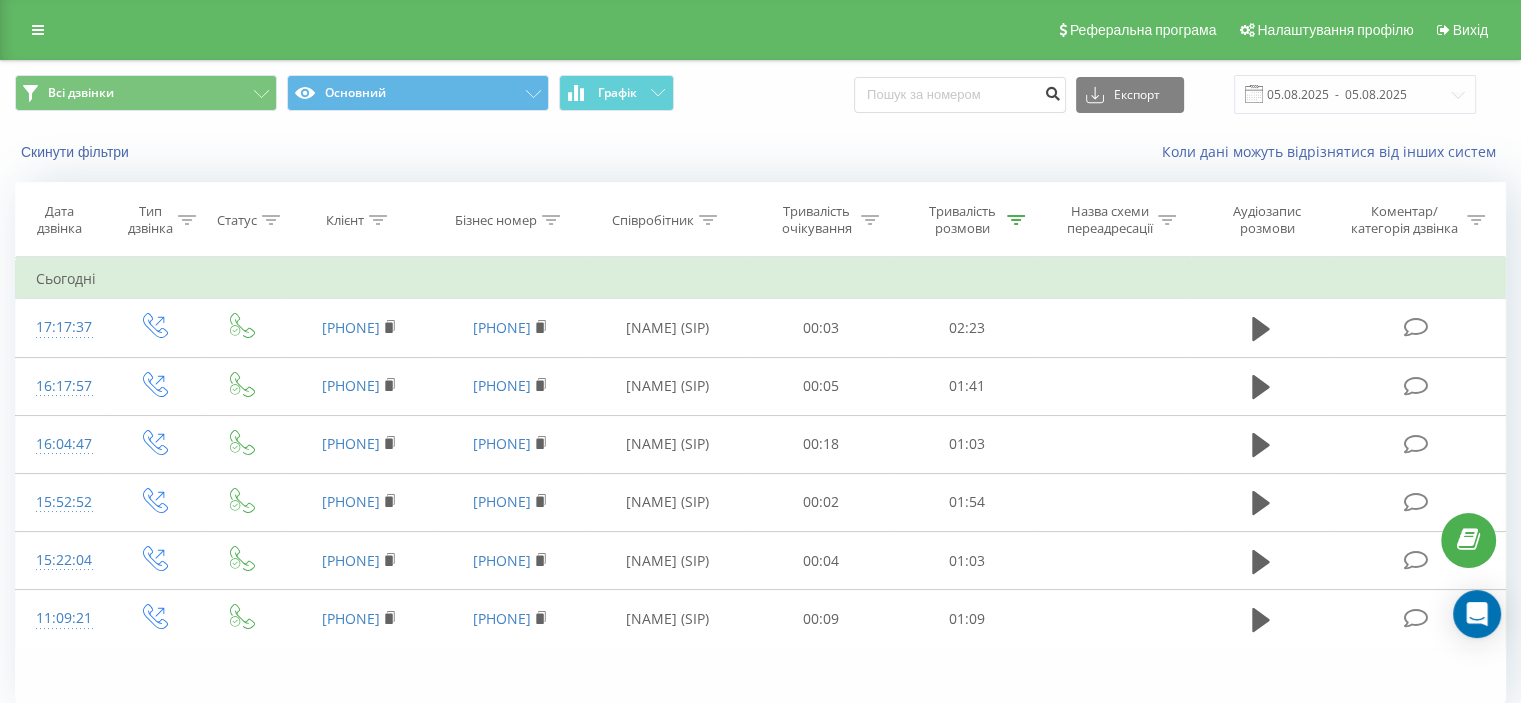 click at bounding box center (1052, 91) 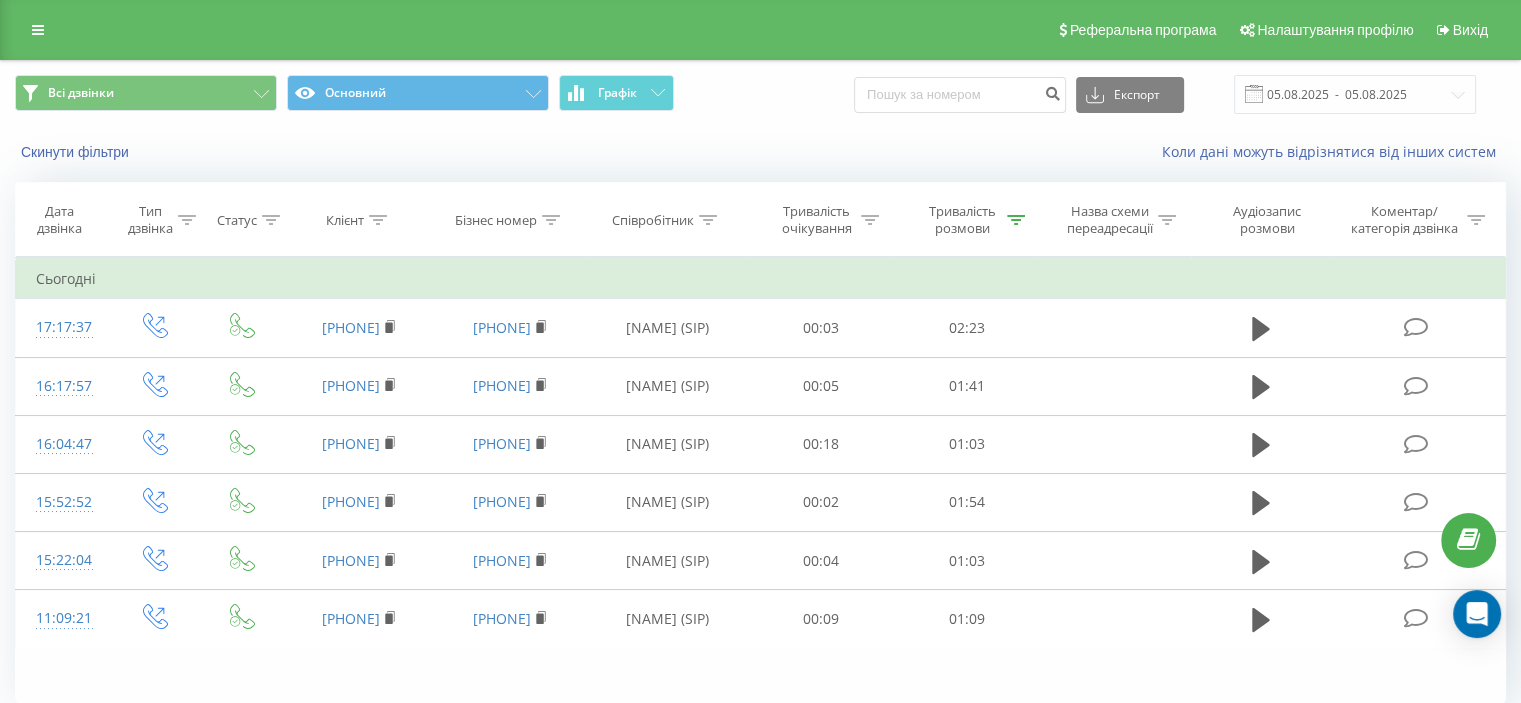 click at bounding box center [1016, 220] 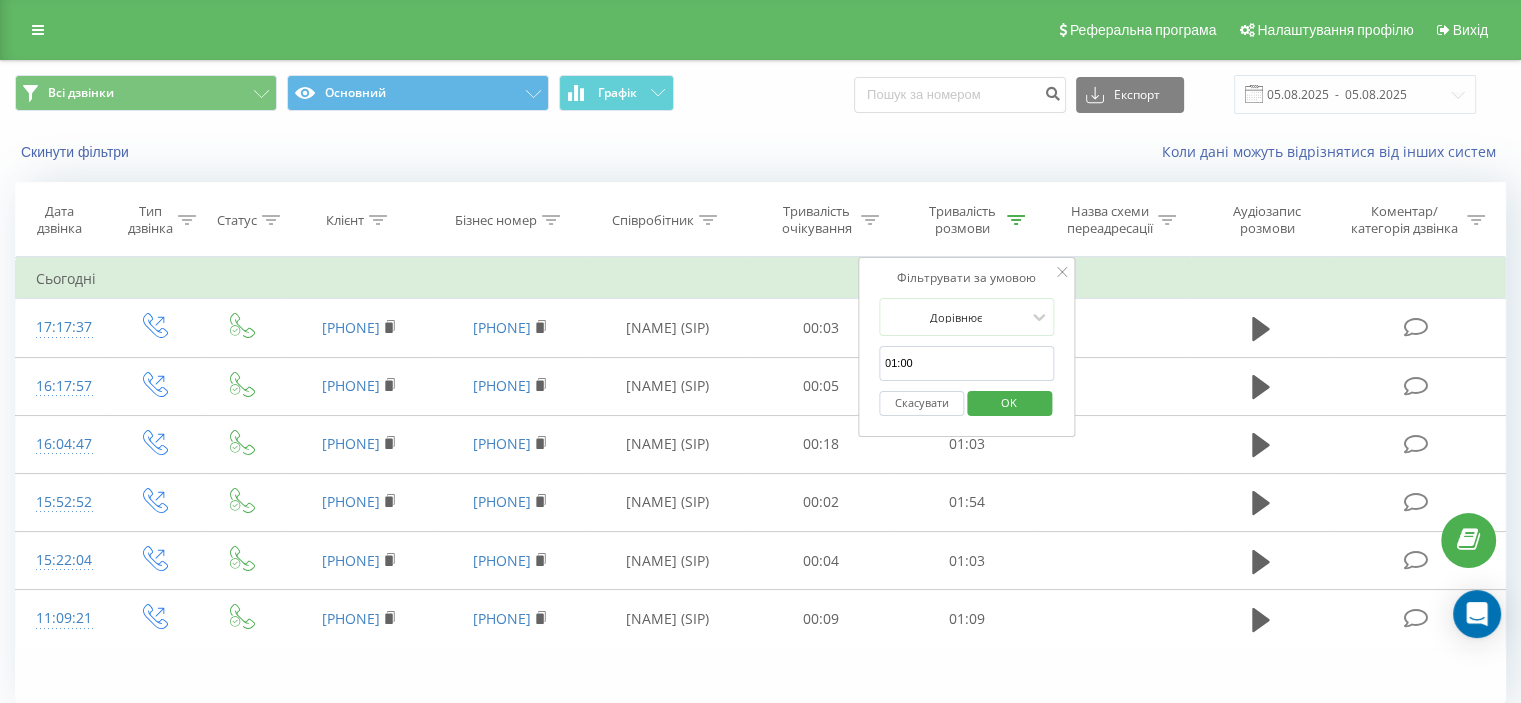 click at bounding box center [1016, 220] 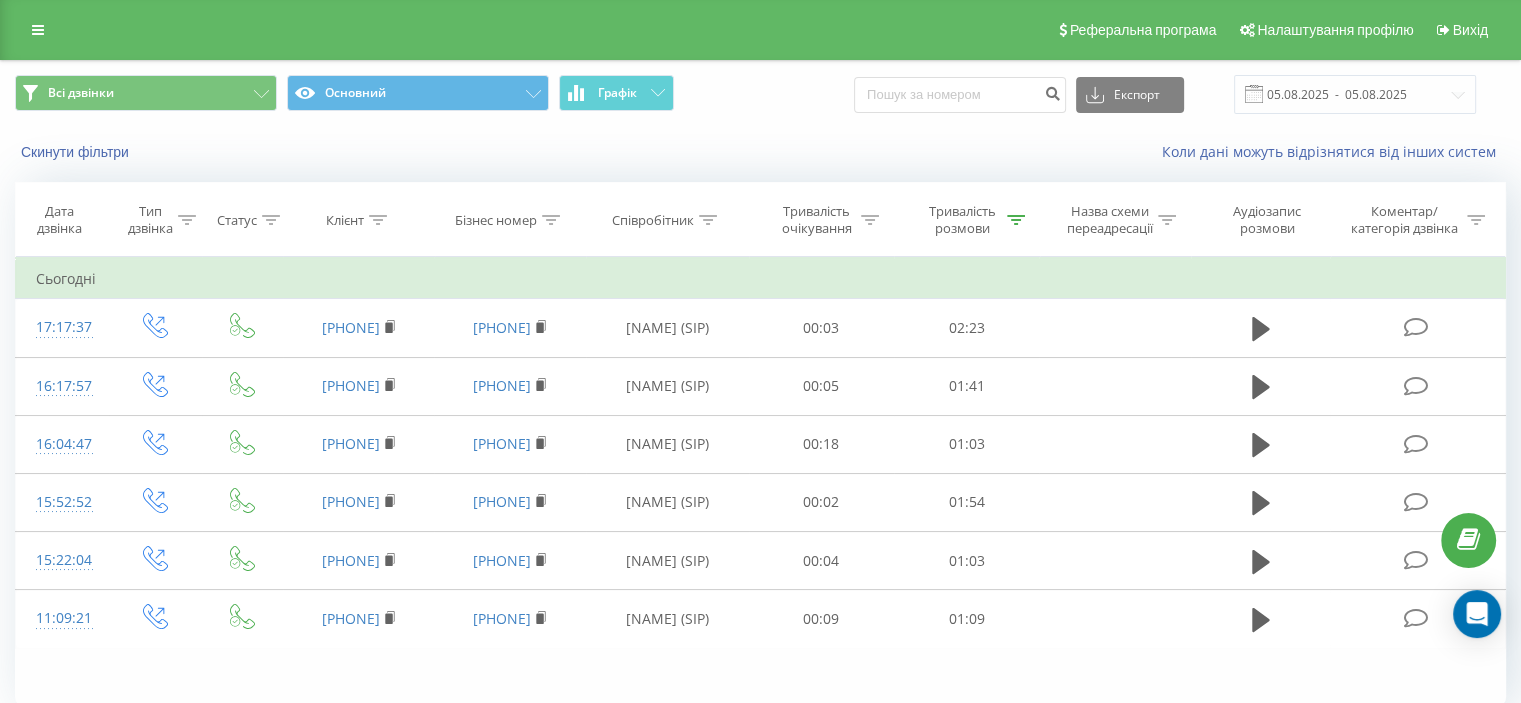 click at bounding box center (1016, 220) 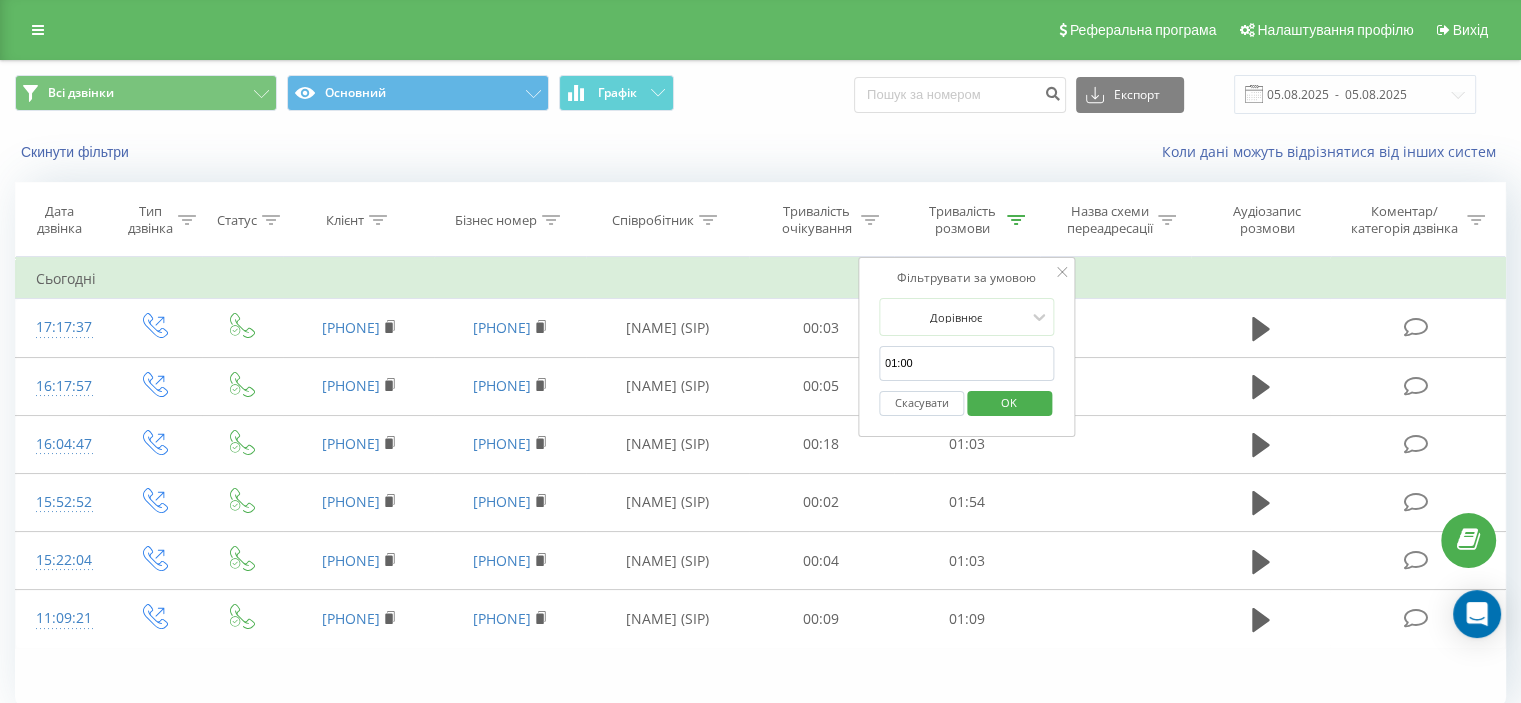 click on "Скасувати" at bounding box center (921, 403) 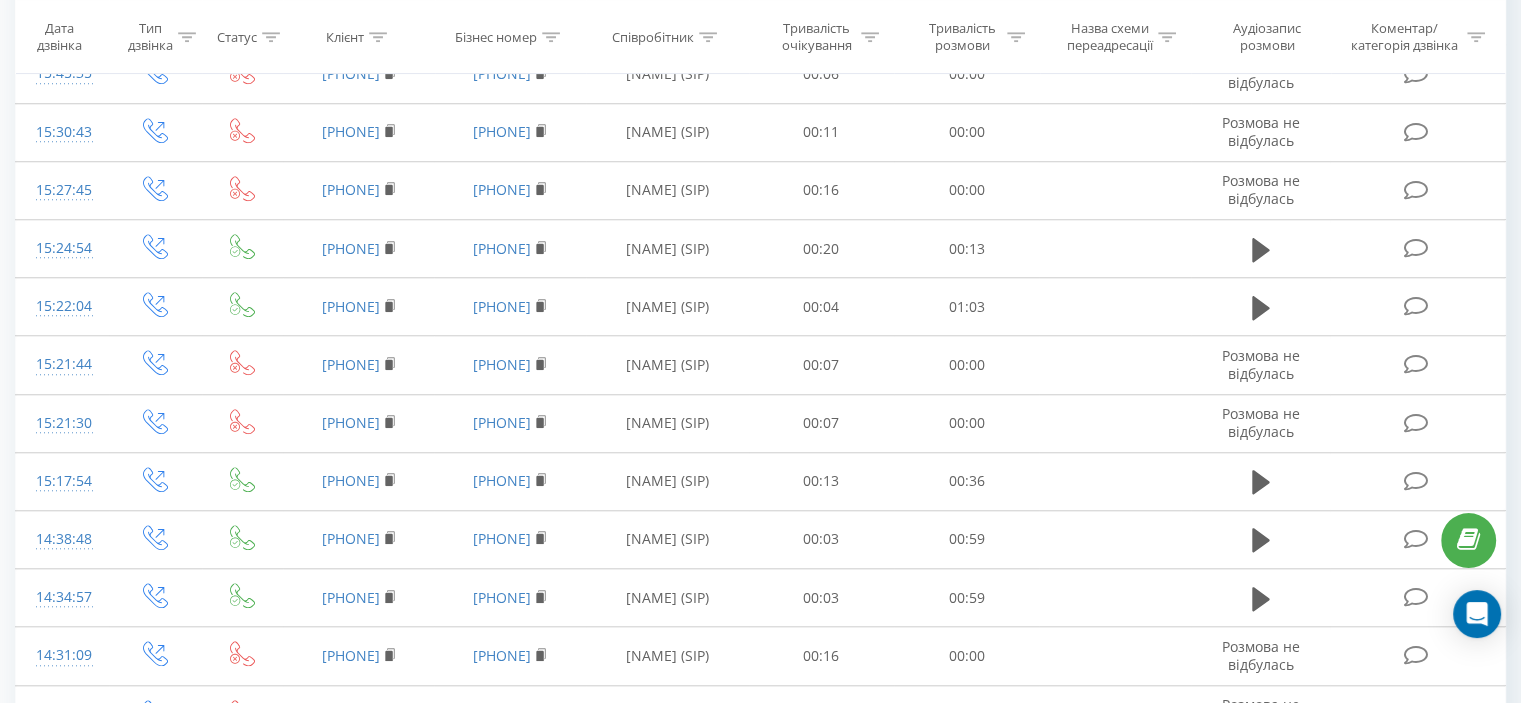 scroll, scrollTop: 1721, scrollLeft: 0, axis: vertical 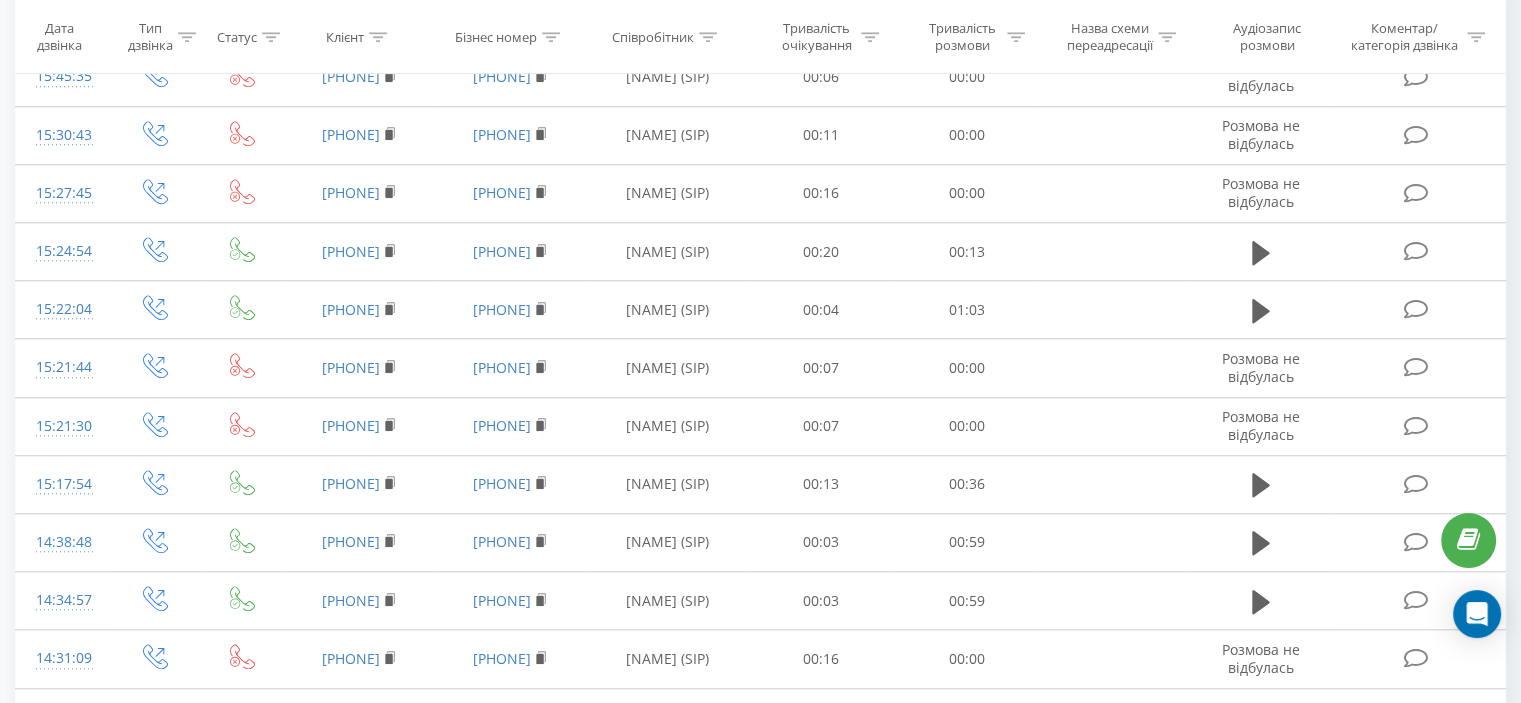 click 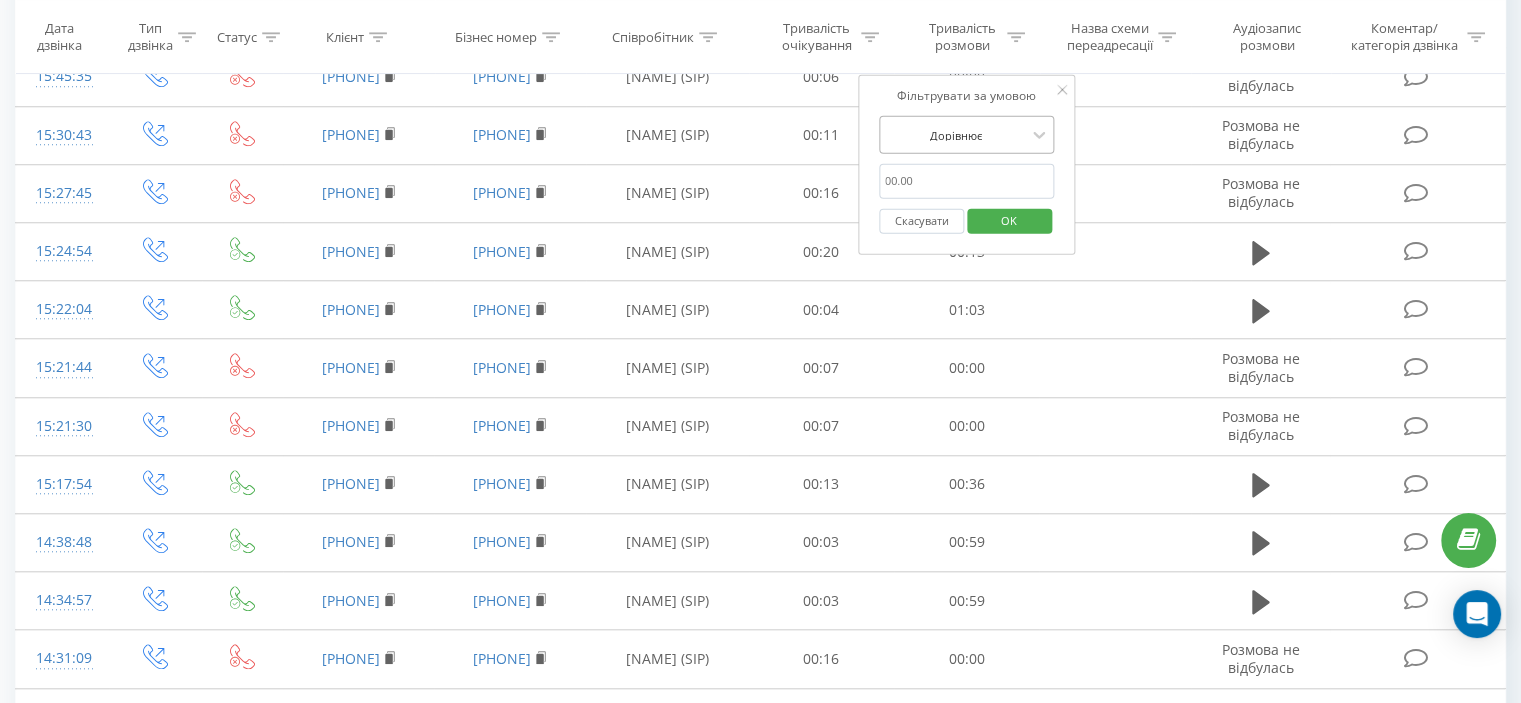 click at bounding box center (956, 134) 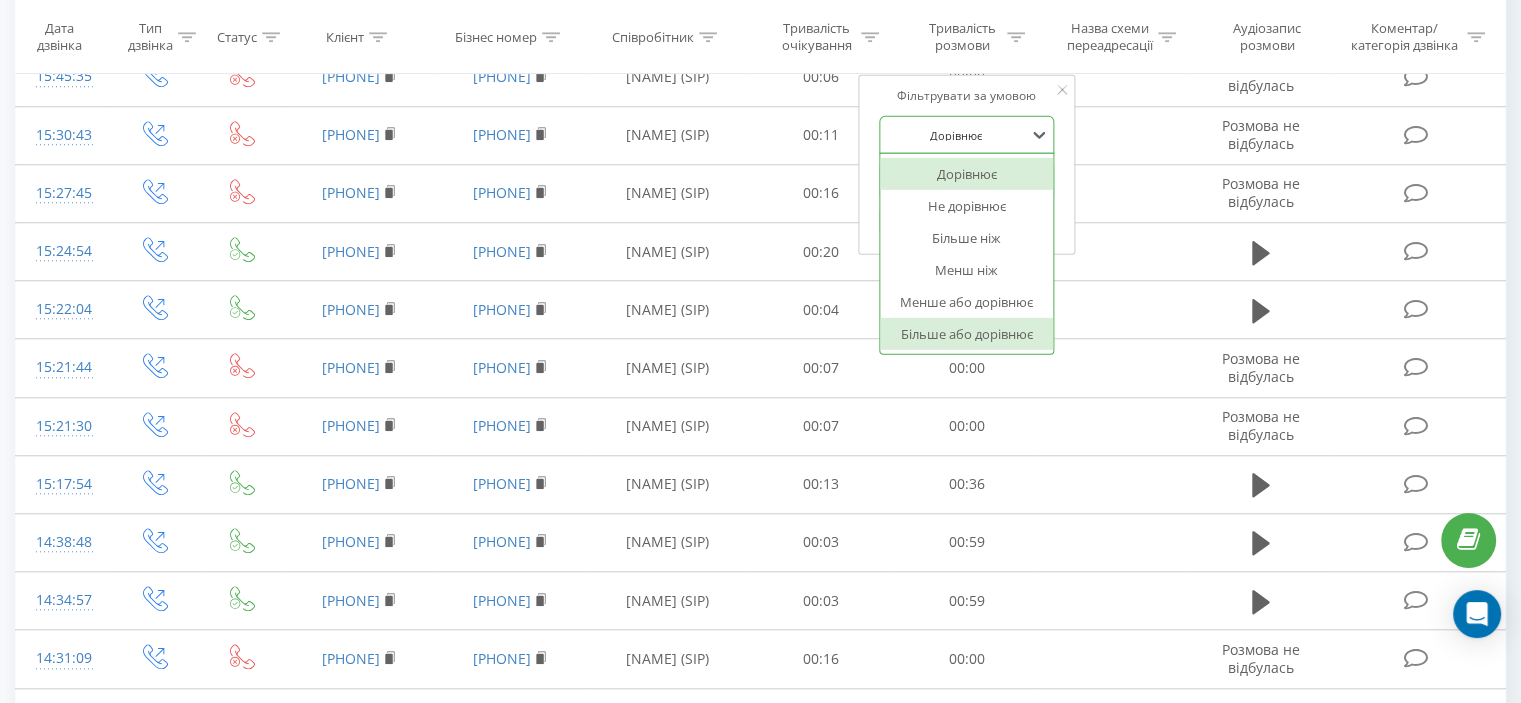 click on "Більше або дорівнює" at bounding box center [967, 334] 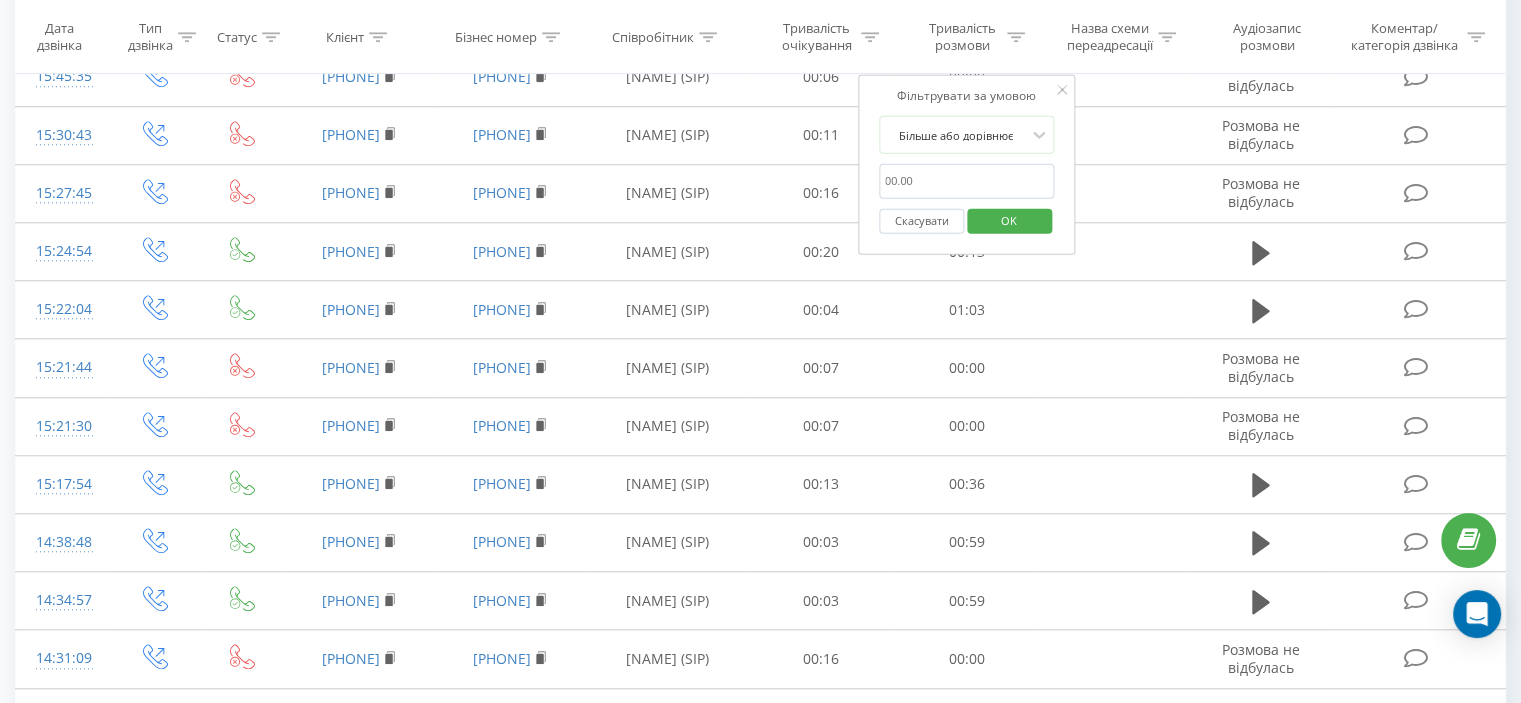 click on "01:00" at bounding box center (967, 181) 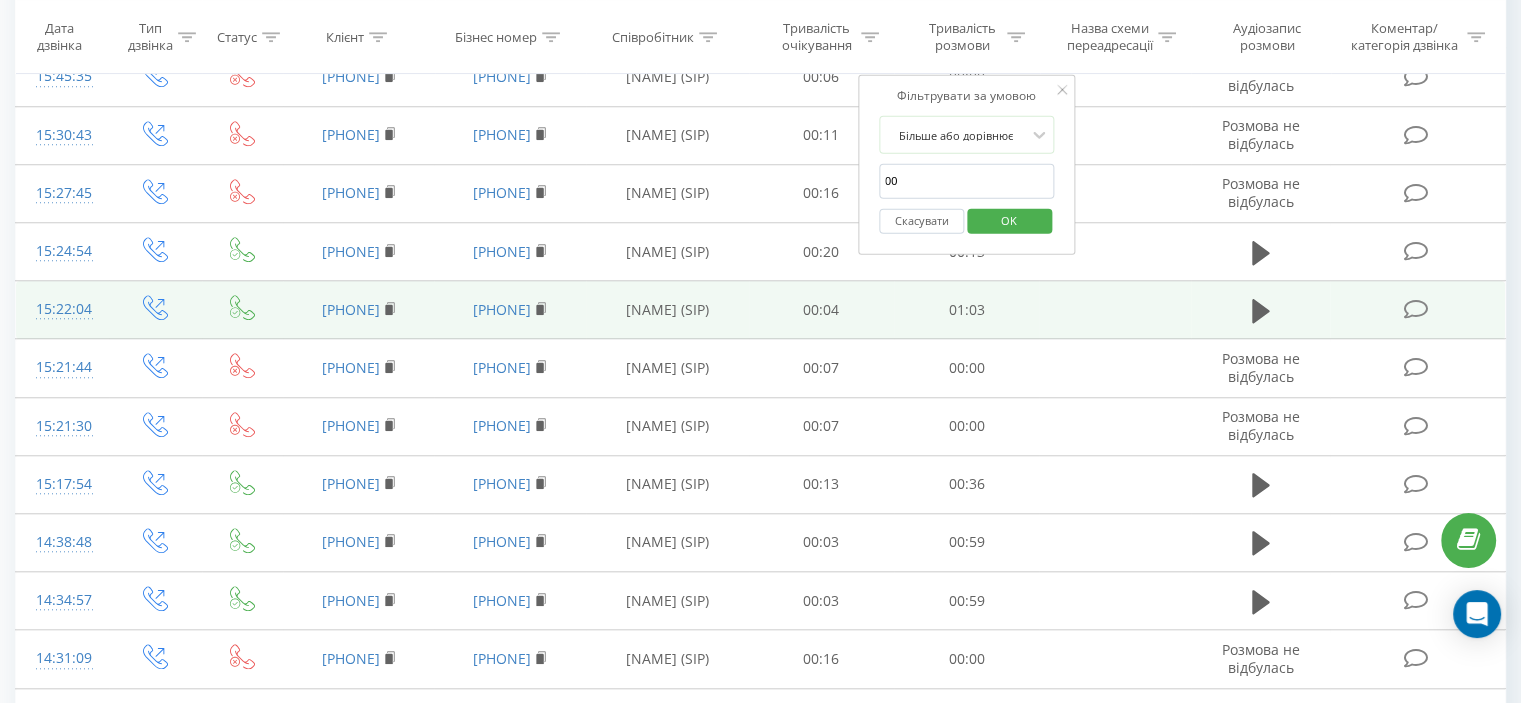 type on "00:01" 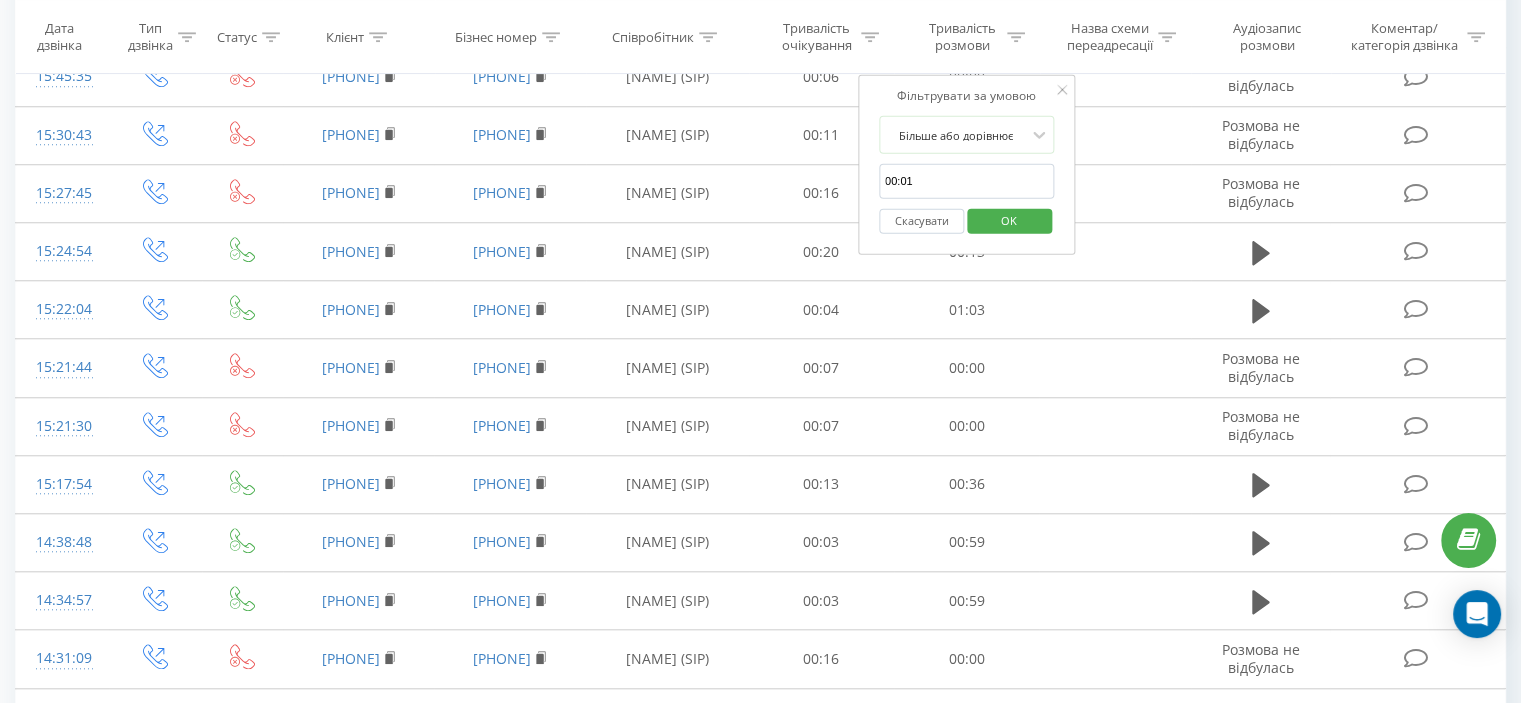 click on "OK" at bounding box center (1009, 219) 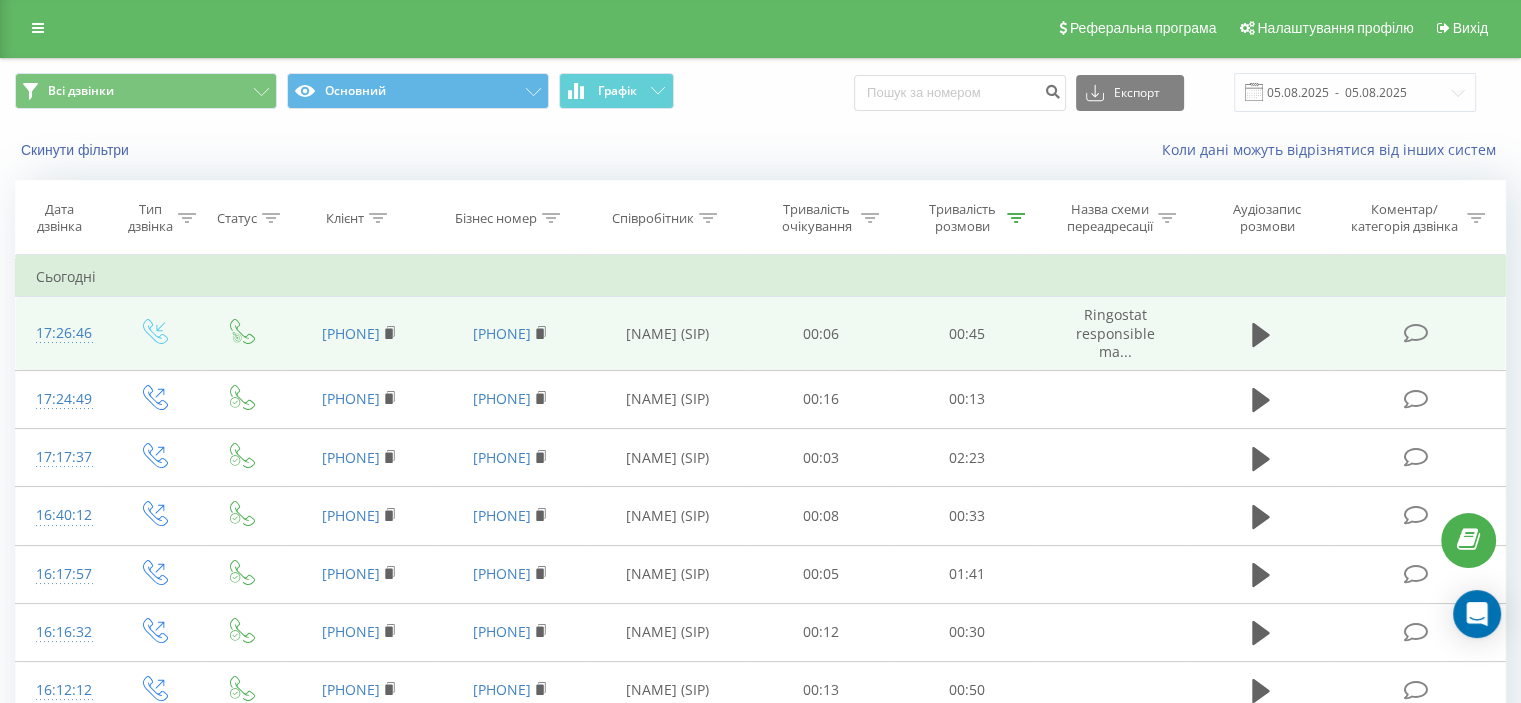 scroll, scrollTop: 0, scrollLeft: 0, axis: both 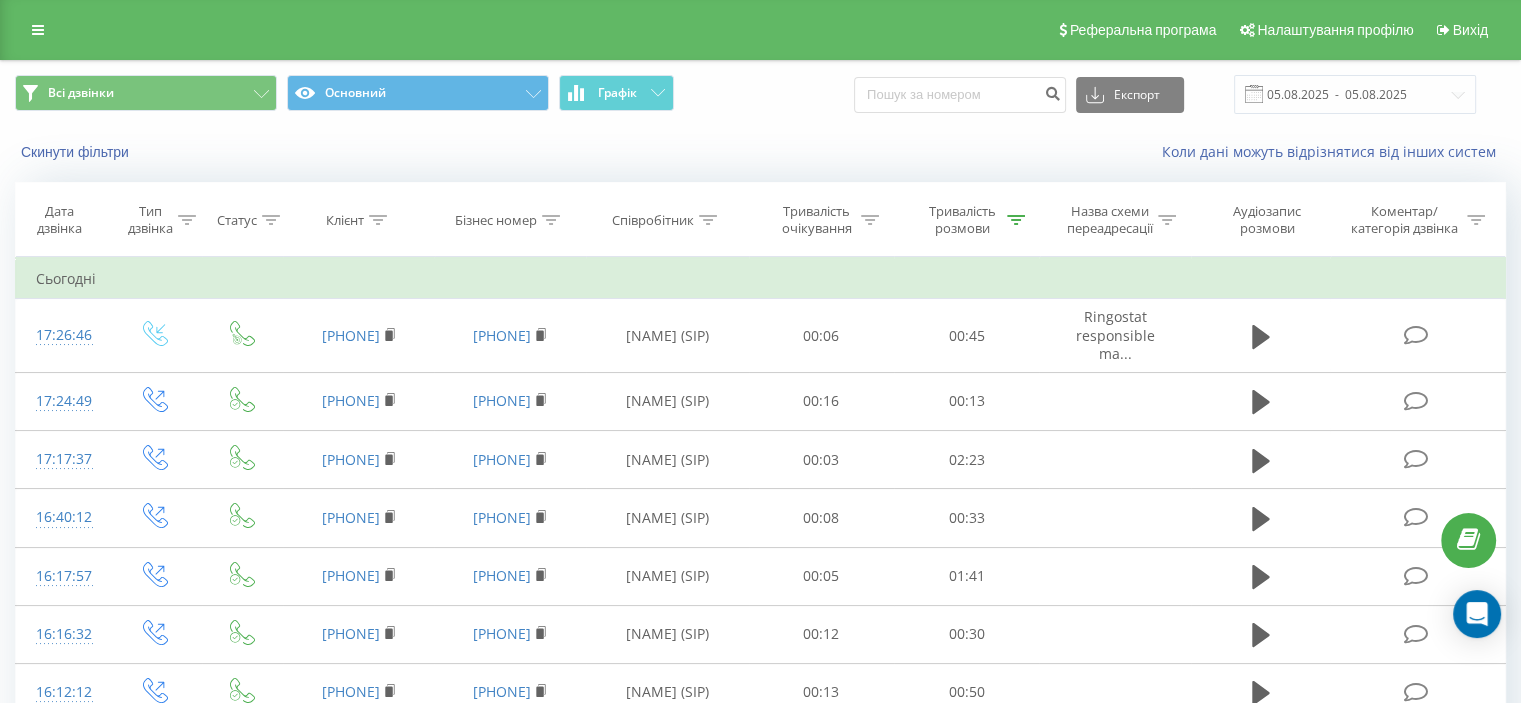 click on "Тривалість розмови" at bounding box center [973, 220] 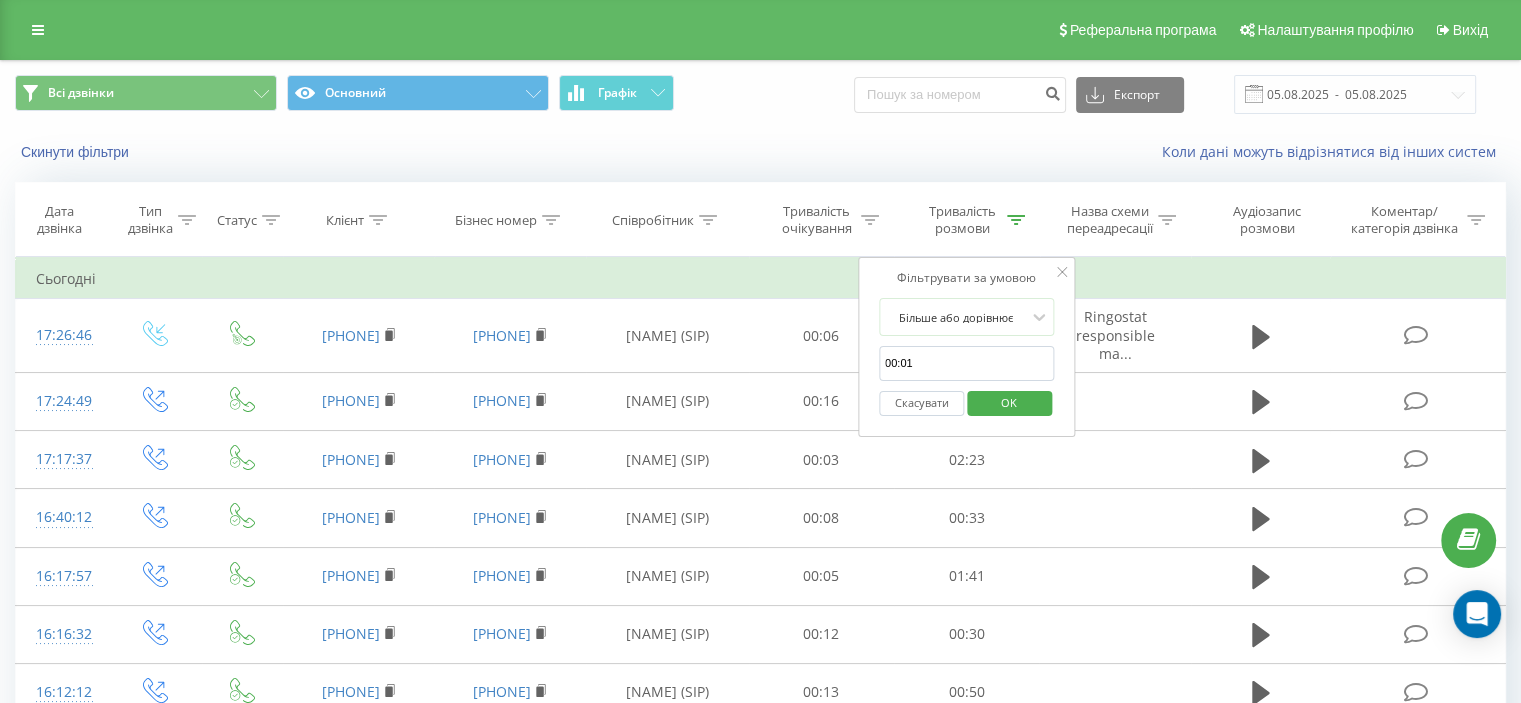 click on "00:01" at bounding box center (967, 363) 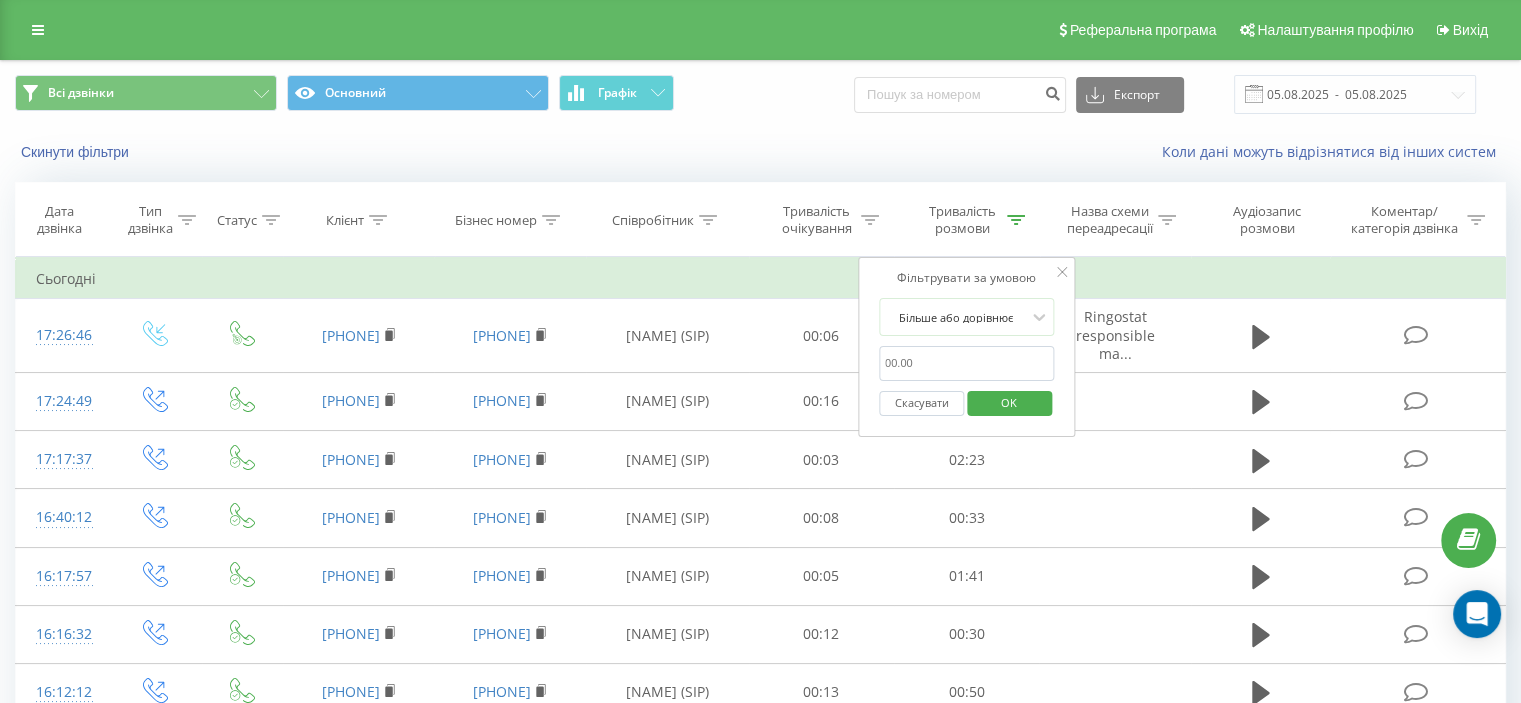 click at bounding box center [967, 363] 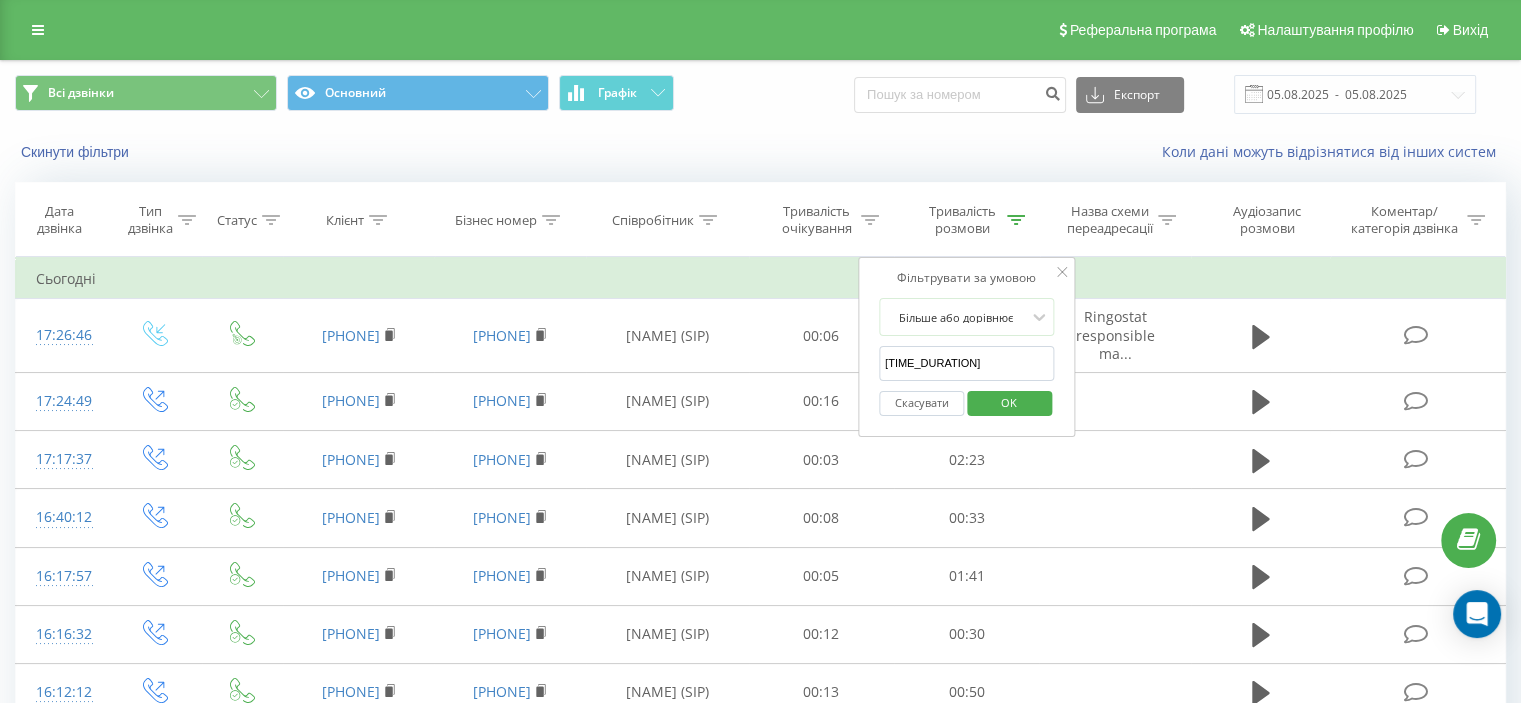 click on "OK" at bounding box center [1009, 402] 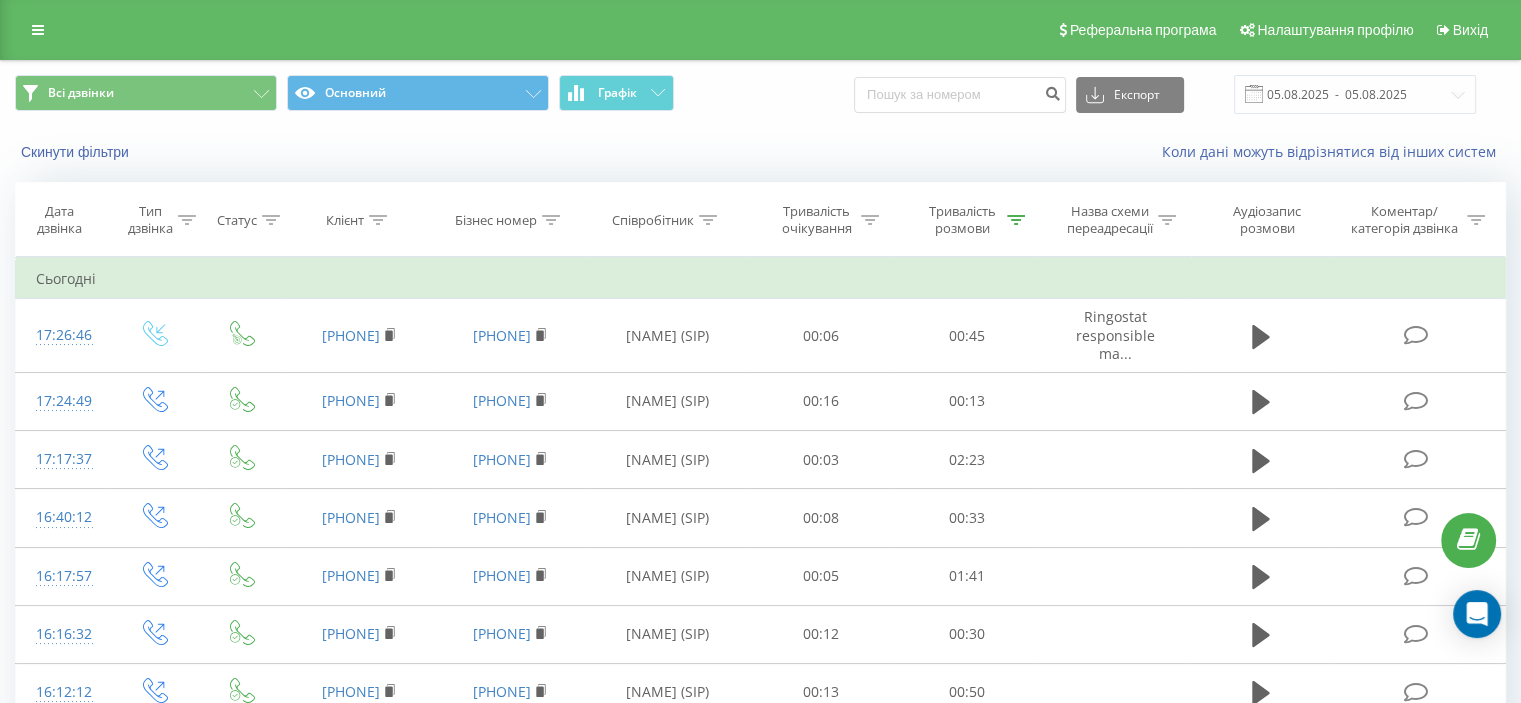 click on "Тривалість розмови" at bounding box center (962, 220) 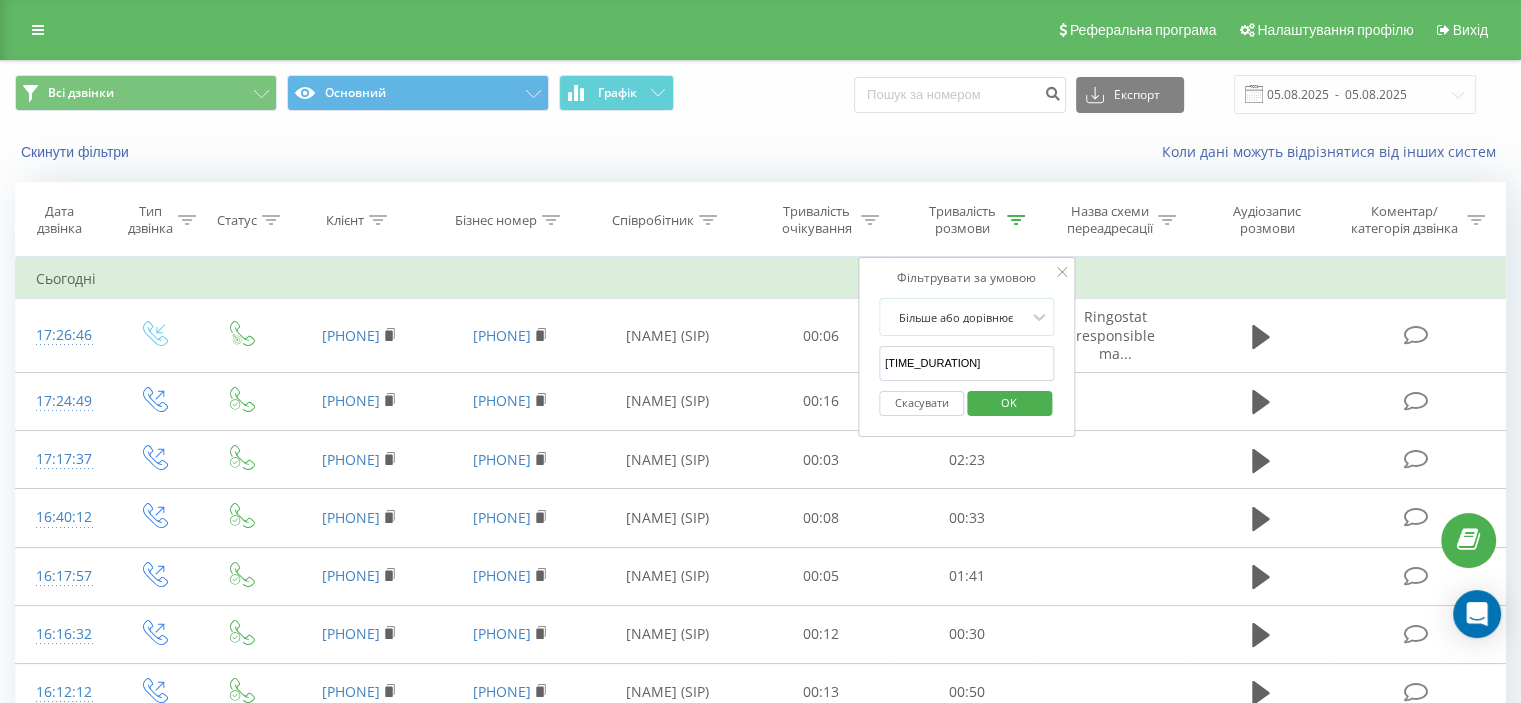 click on "OK" at bounding box center [1009, 402] 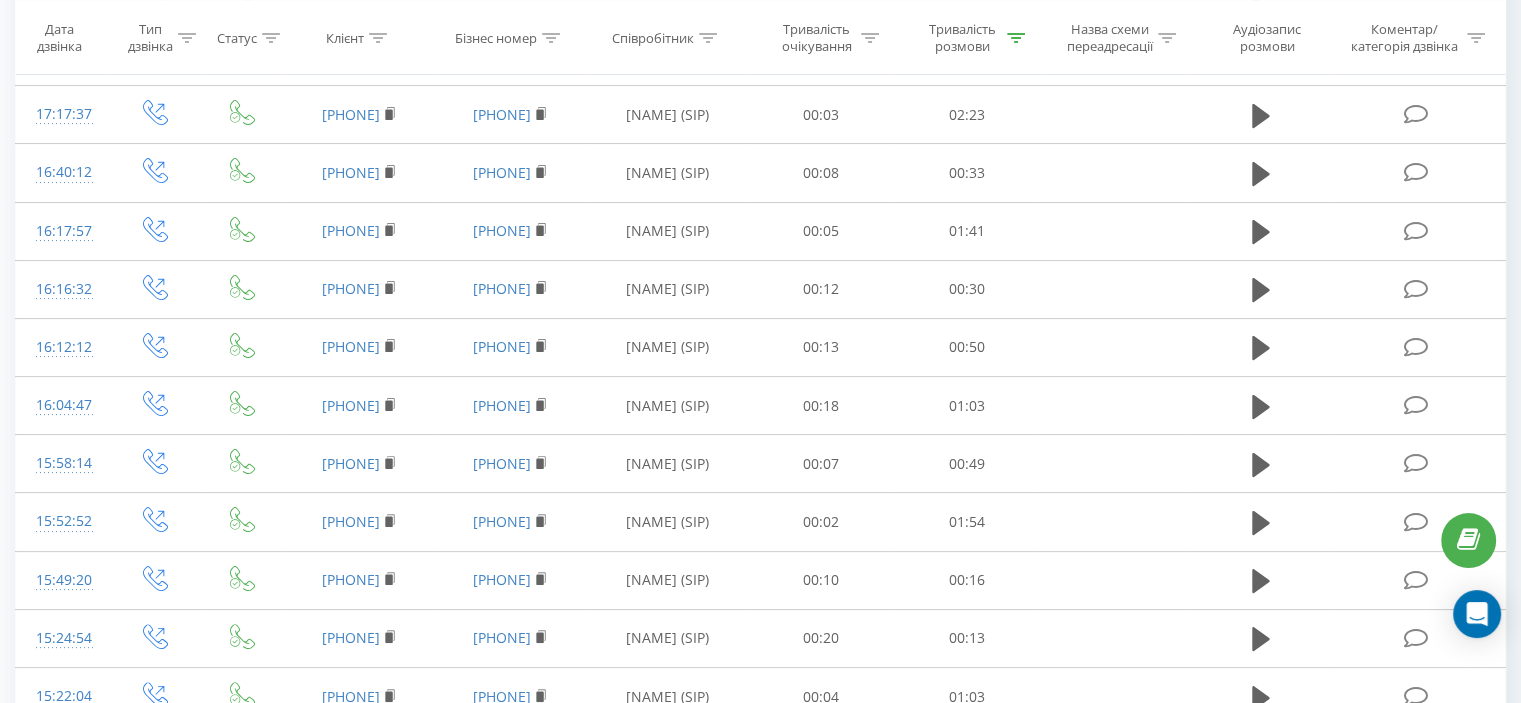 scroll, scrollTop: 0, scrollLeft: 0, axis: both 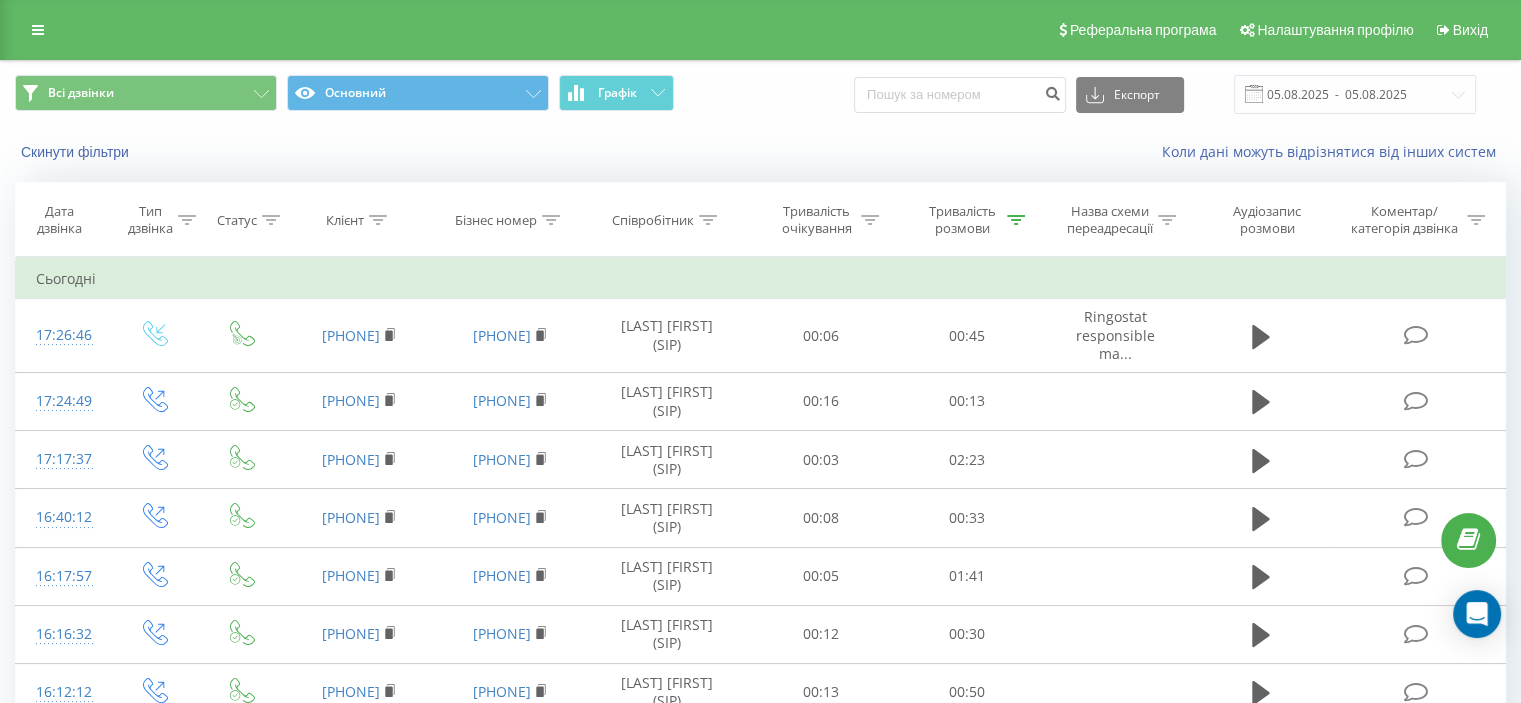 click on "Назва схеми переадресації" at bounding box center (1115, 220) 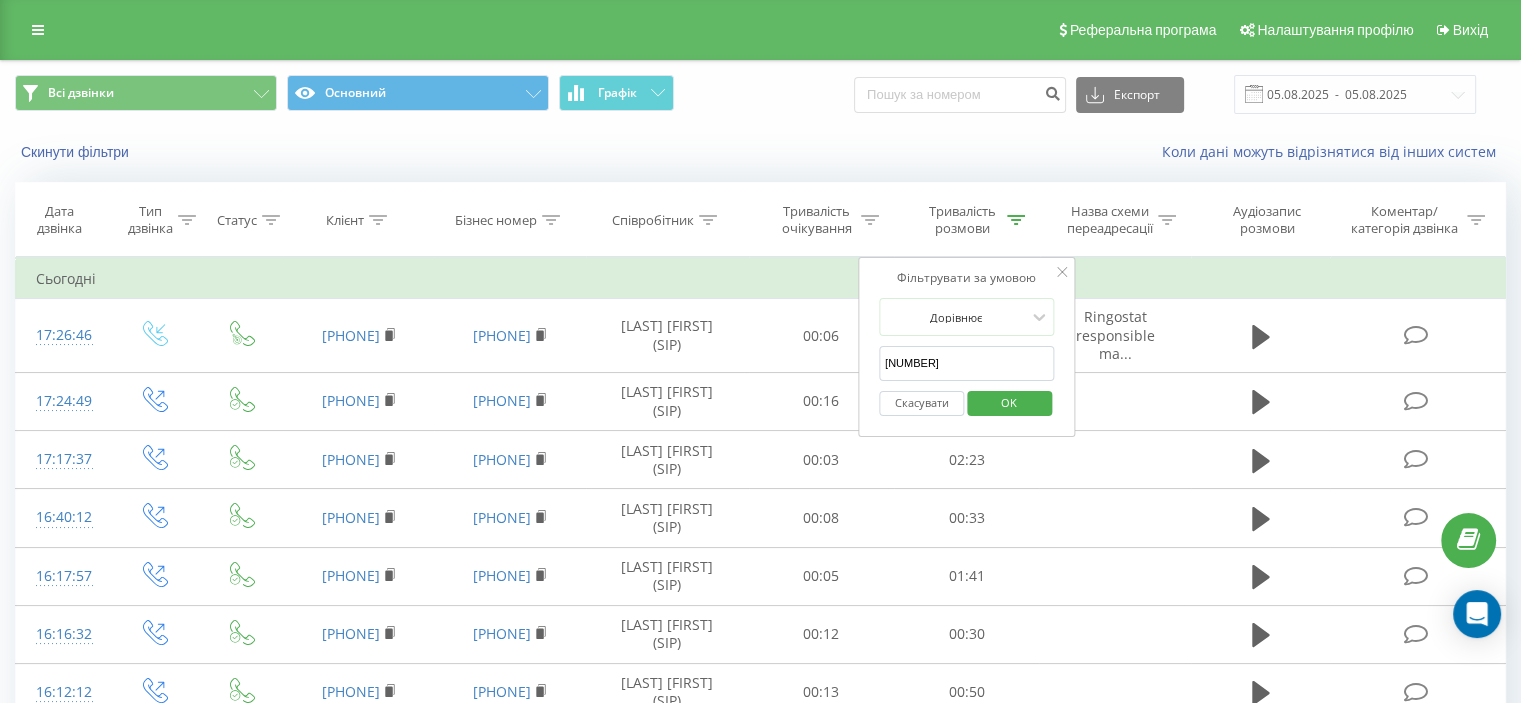 click on "Скасувати" at bounding box center [921, 403] 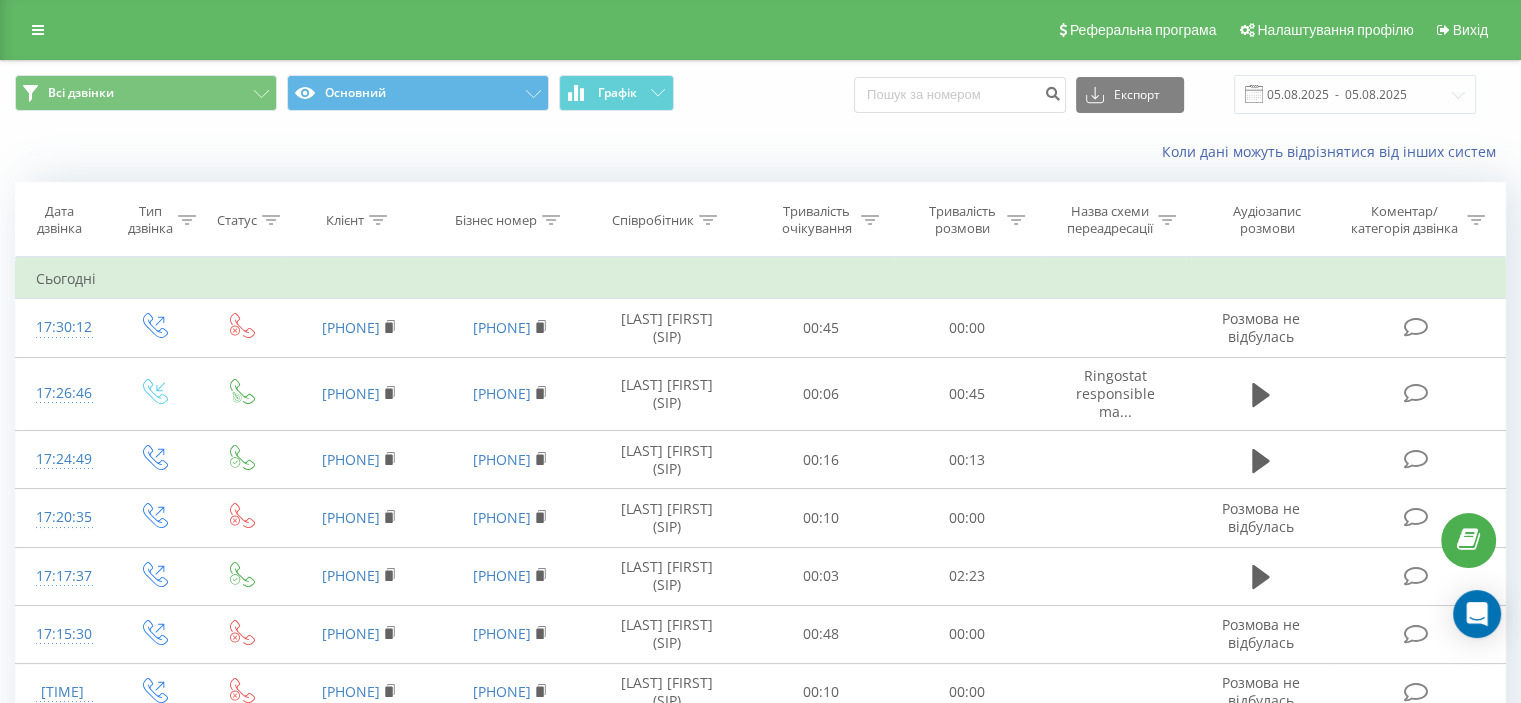 click 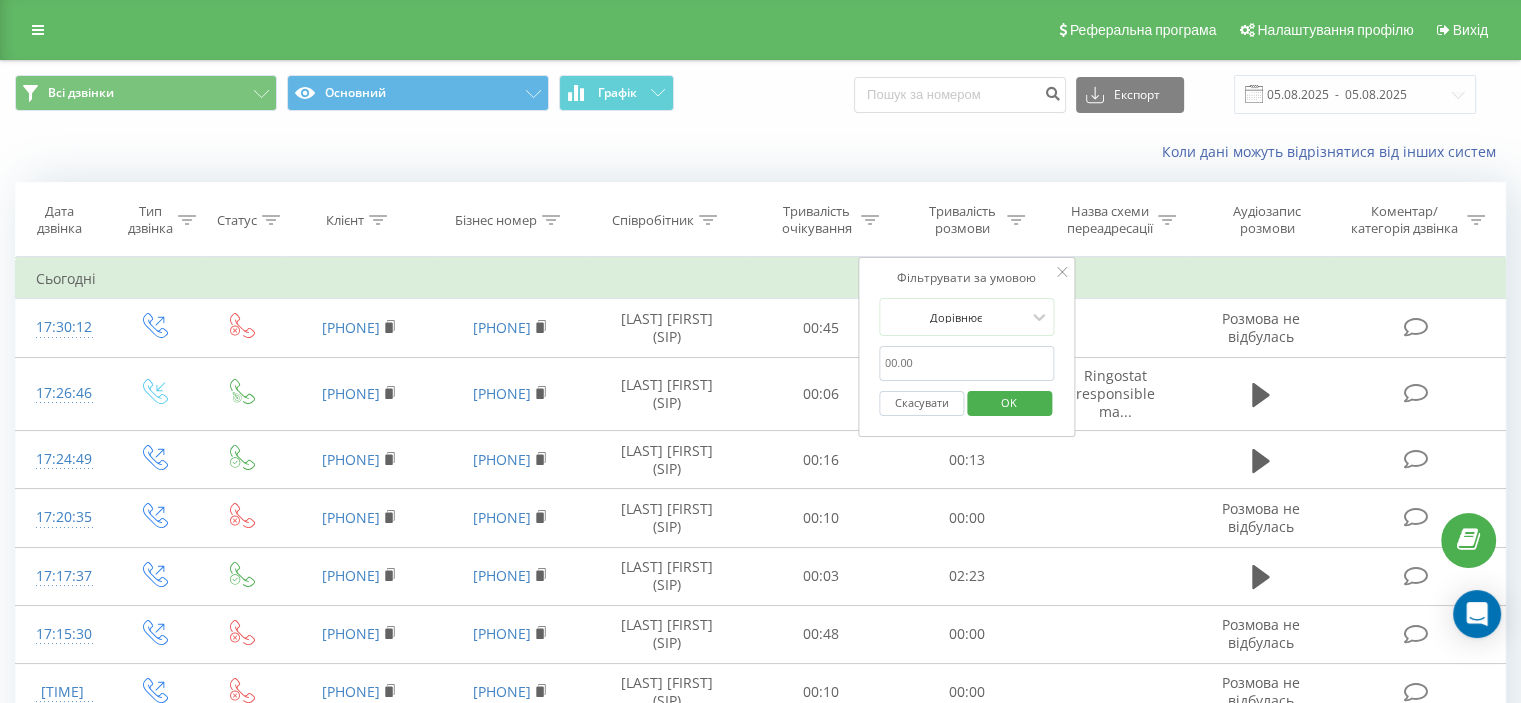 click on "[TIME_DURATION]" at bounding box center (967, 363) 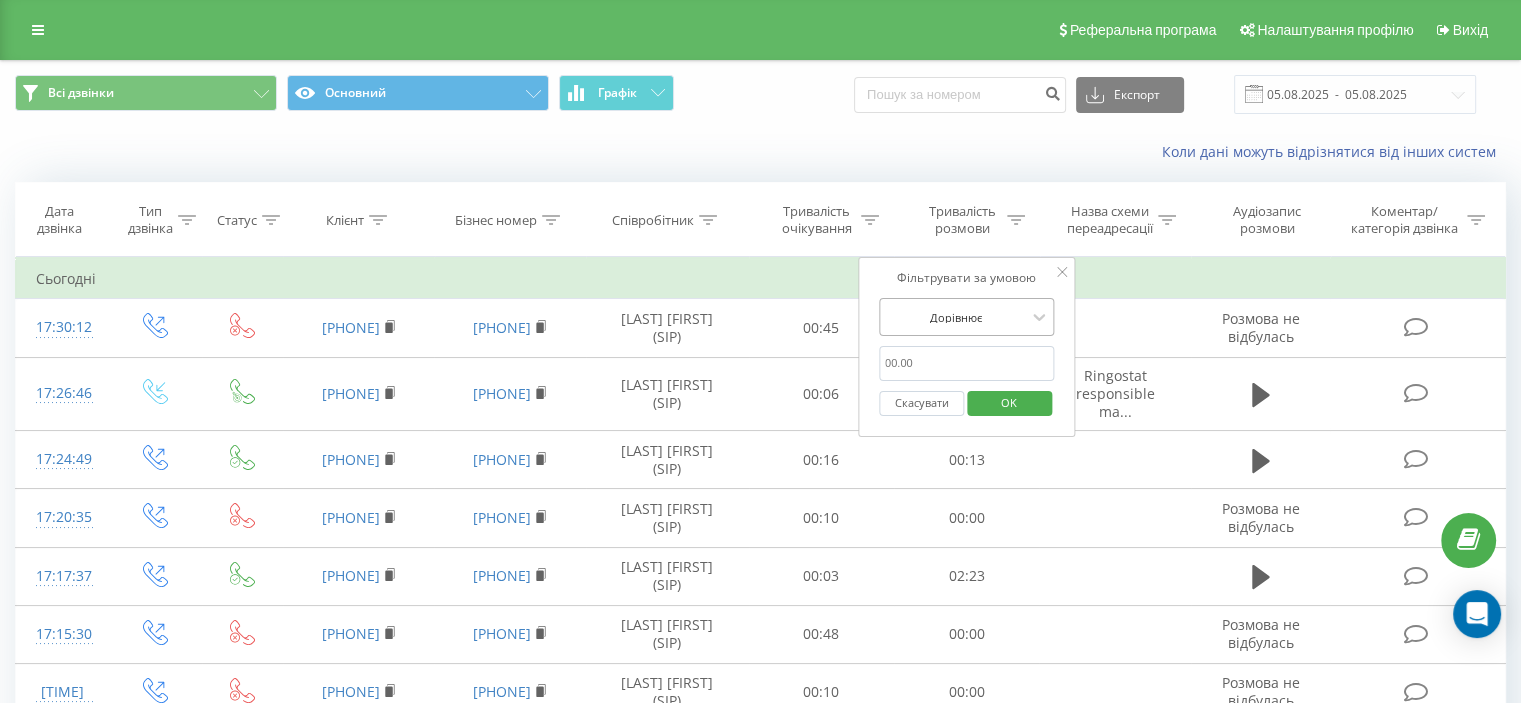 click at bounding box center [956, 317] 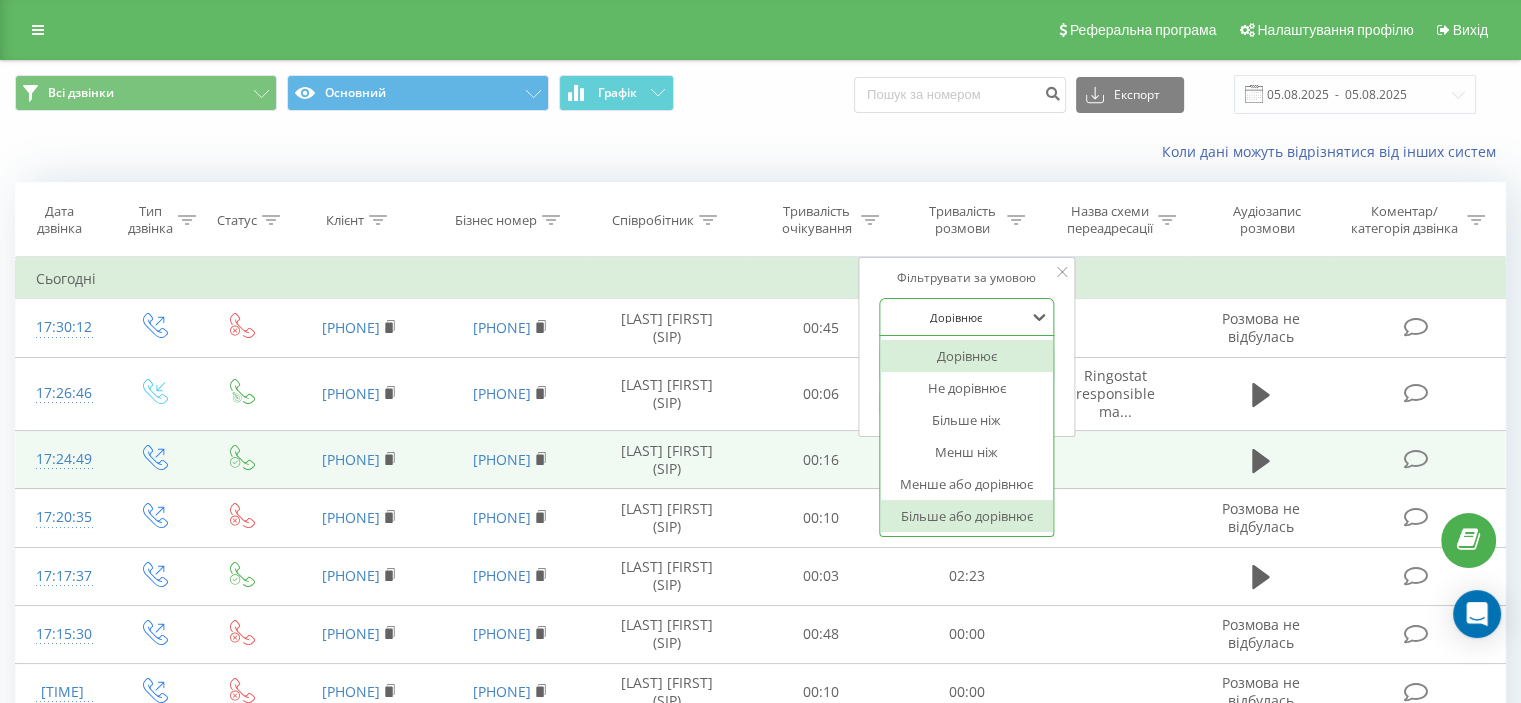 drag, startPoint x: 908, startPoint y: 516, endPoint x: 924, endPoint y: 484, distance: 35.77709 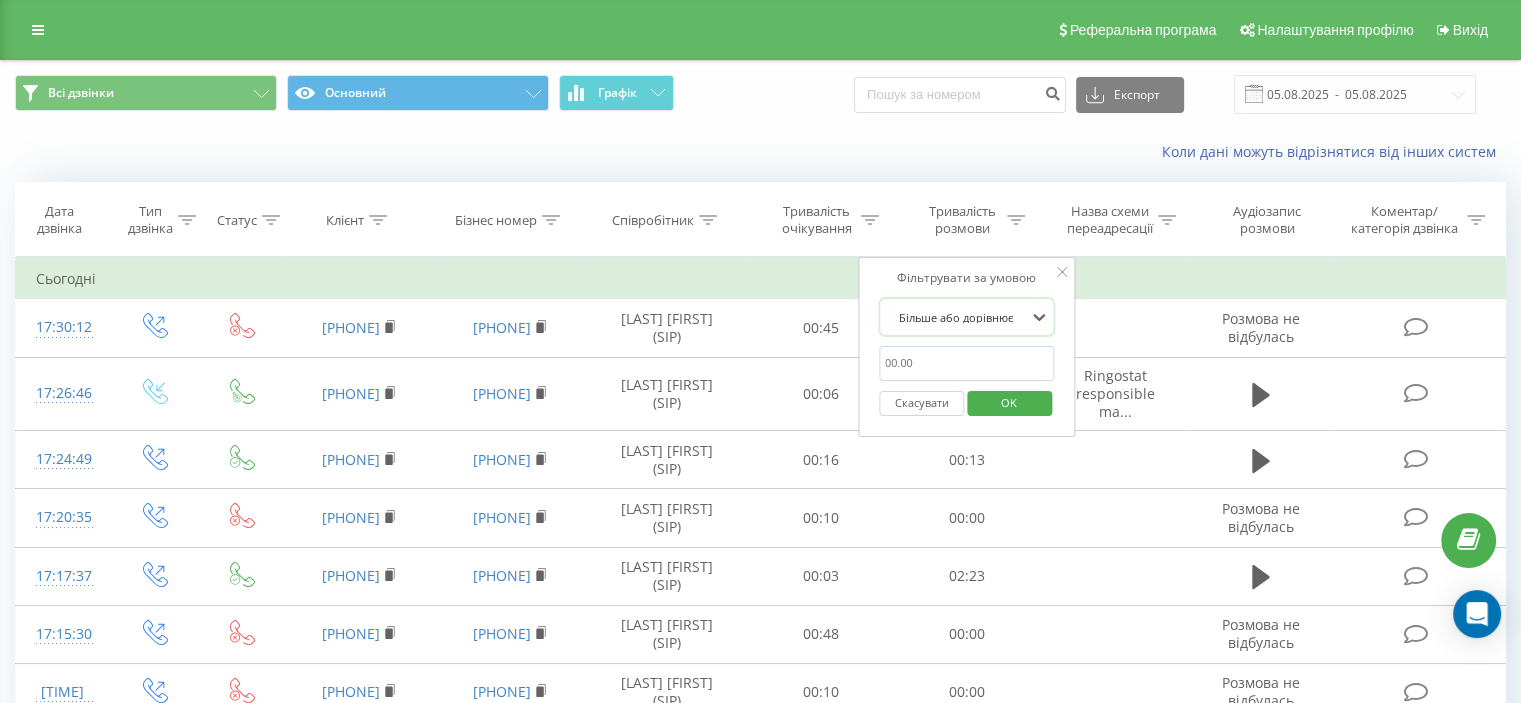 click on "[TIME_DURATION]" at bounding box center [967, 363] 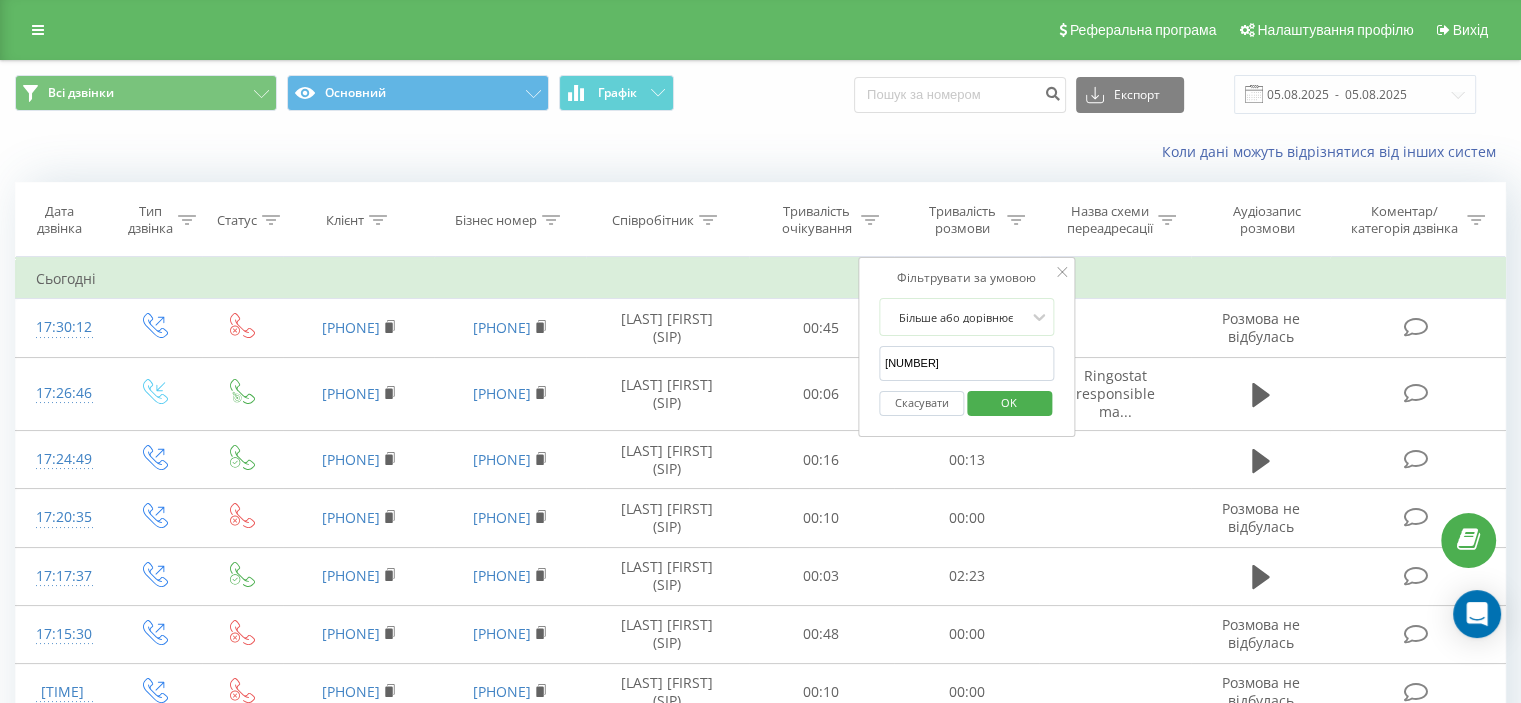 click on "[TIME_DURATION]" at bounding box center (967, 363) 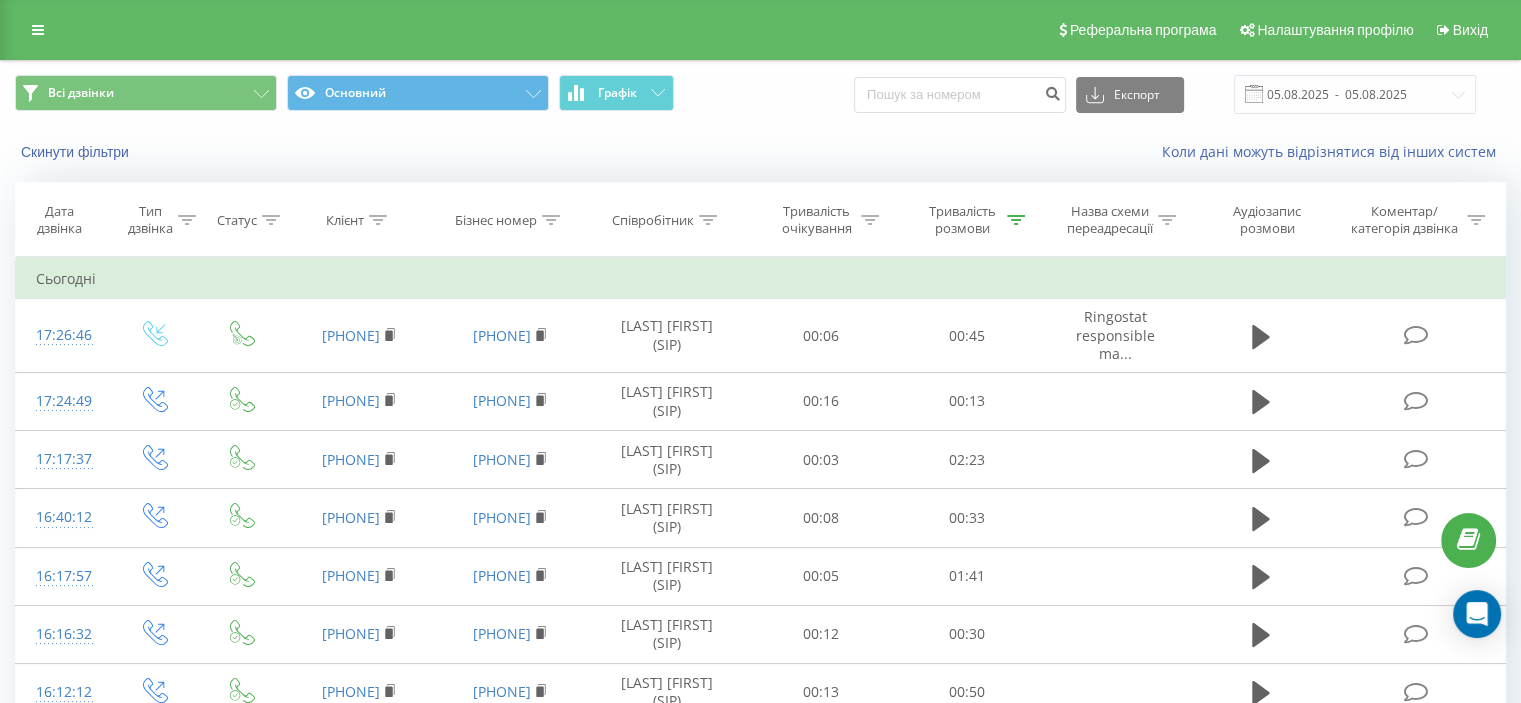 click on "Тривалість розмови" at bounding box center (962, 220) 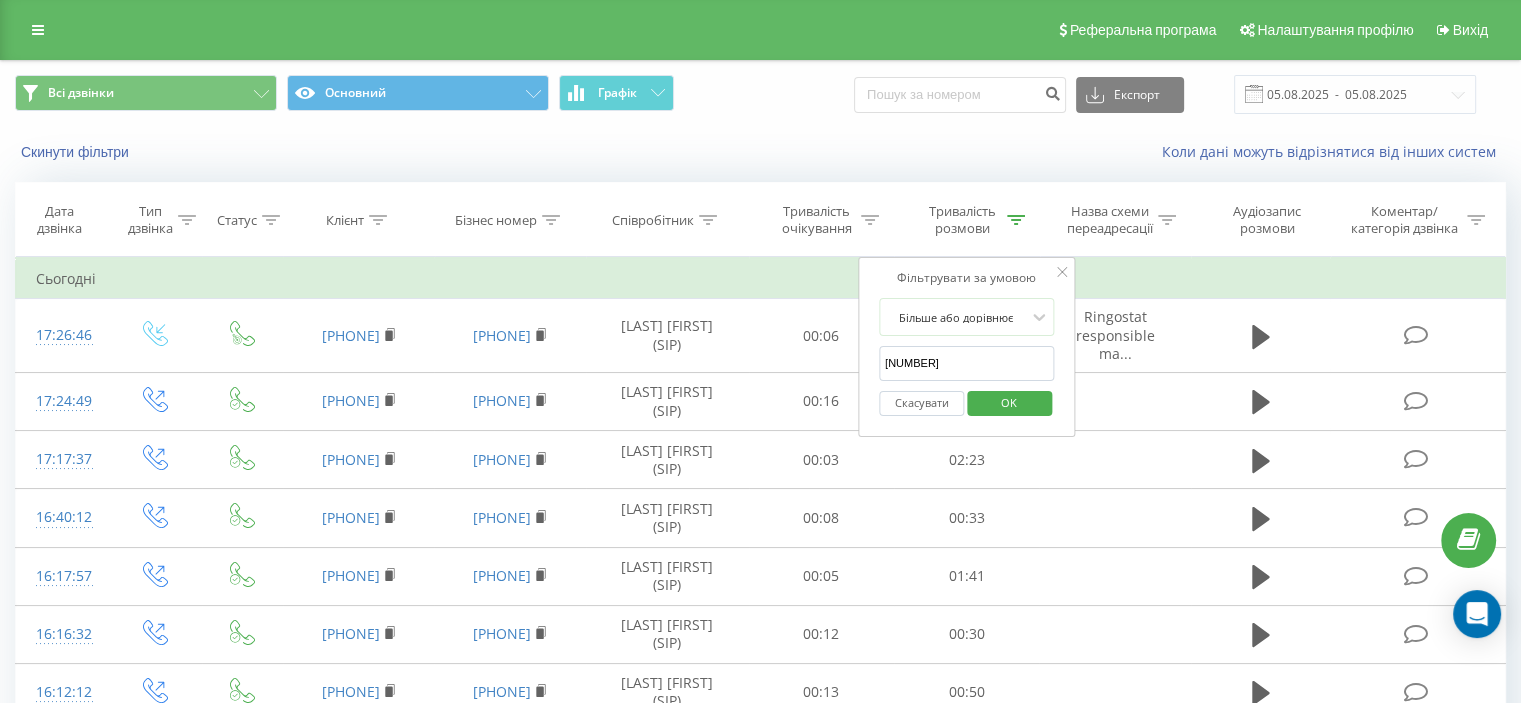 click on "[TIME_DURATION]" at bounding box center [967, 363] 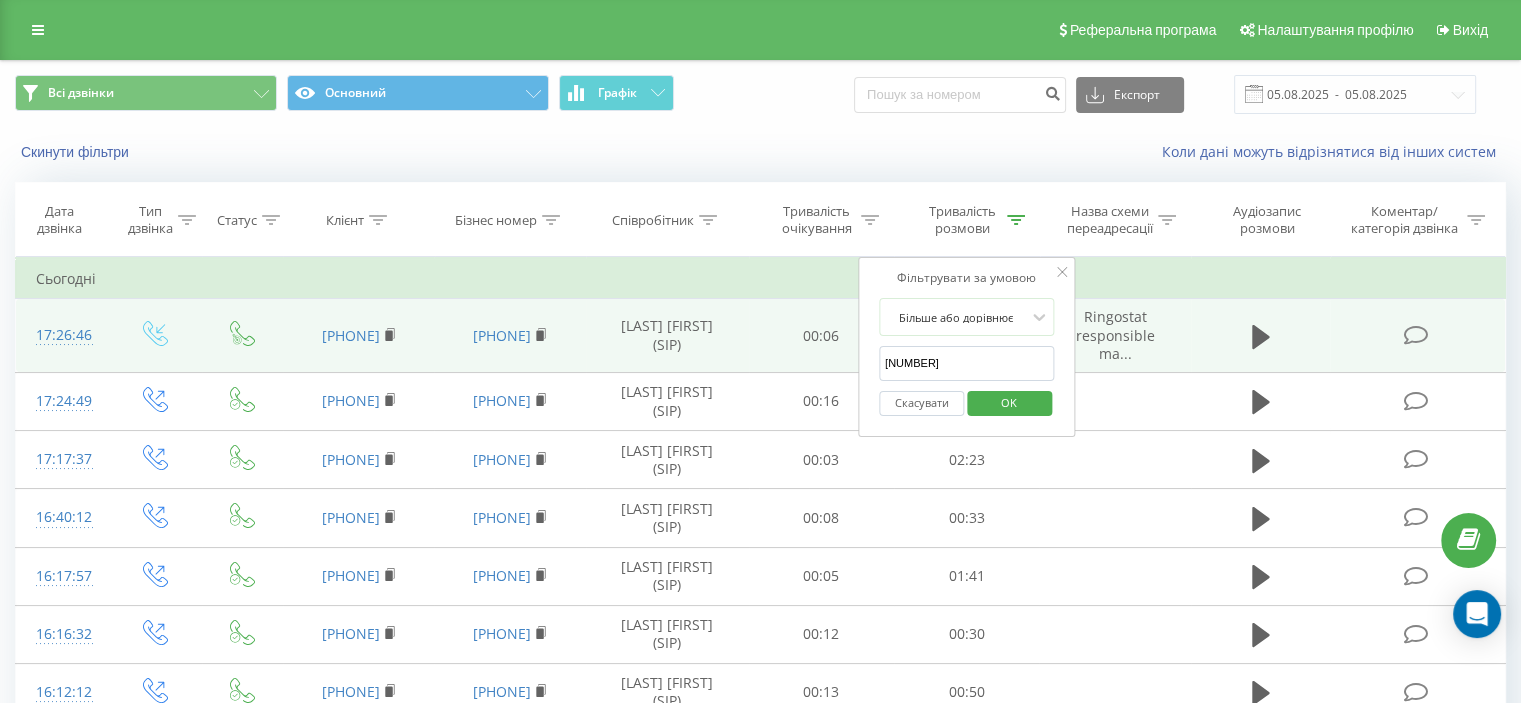 drag, startPoint x: 969, startPoint y: 369, endPoint x: 848, endPoint y: 354, distance: 121.92621 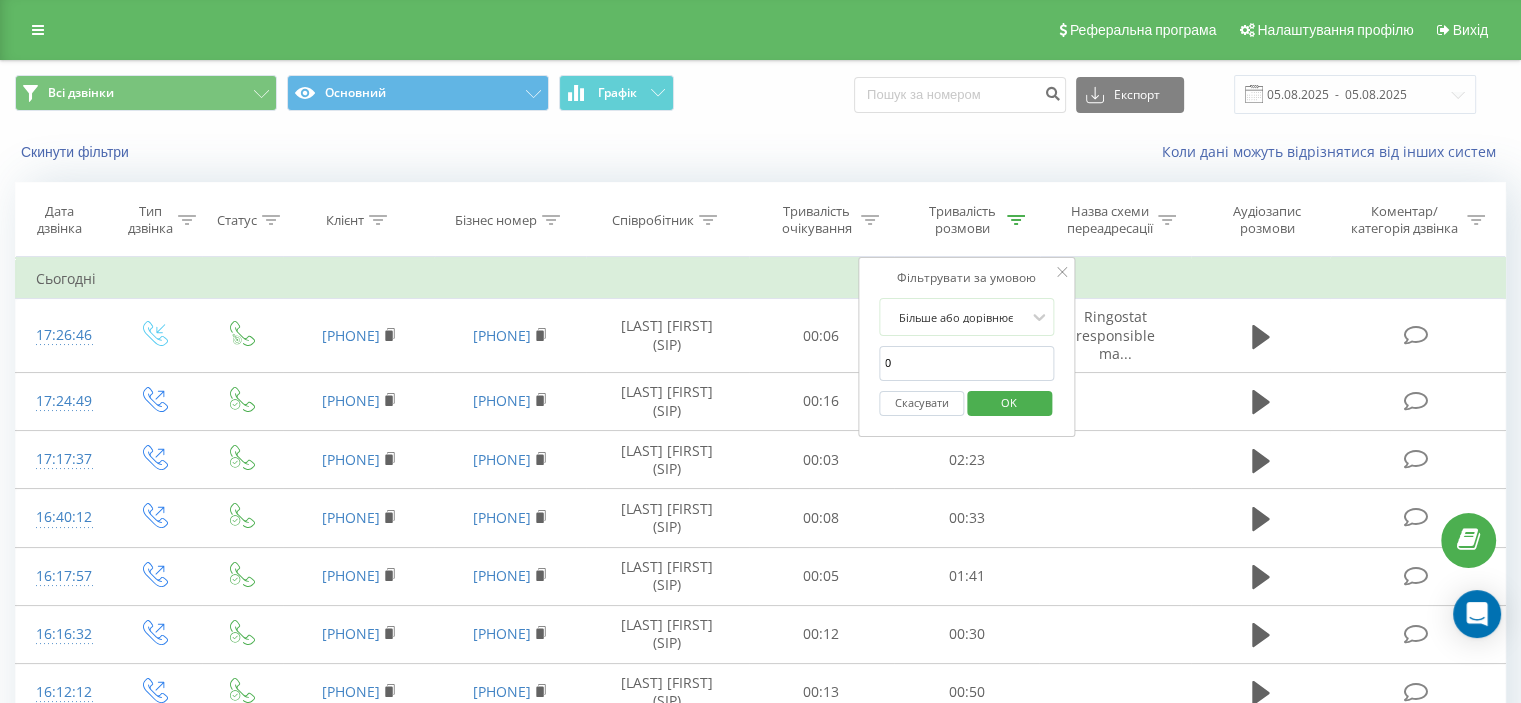 type on "01:00" 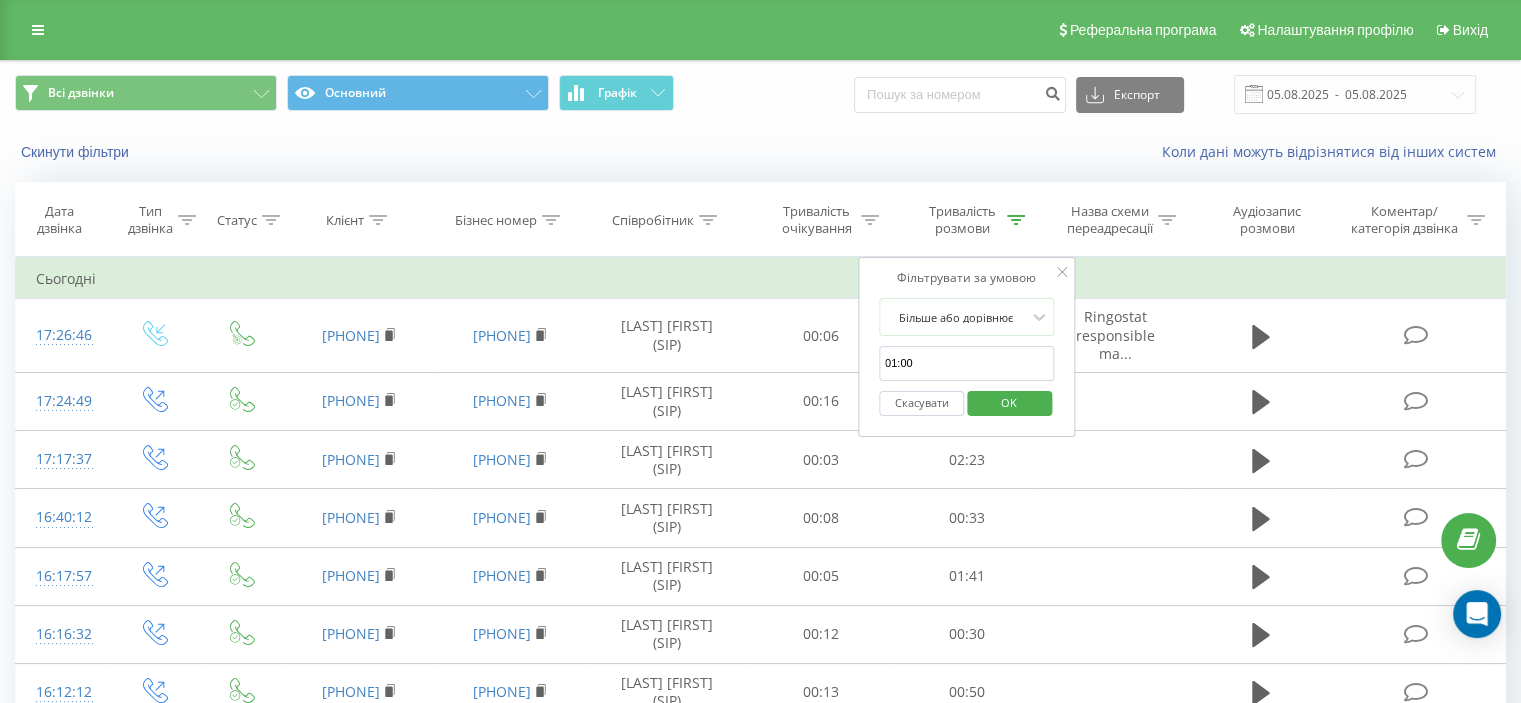 click on "OK" at bounding box center (1009, 402) 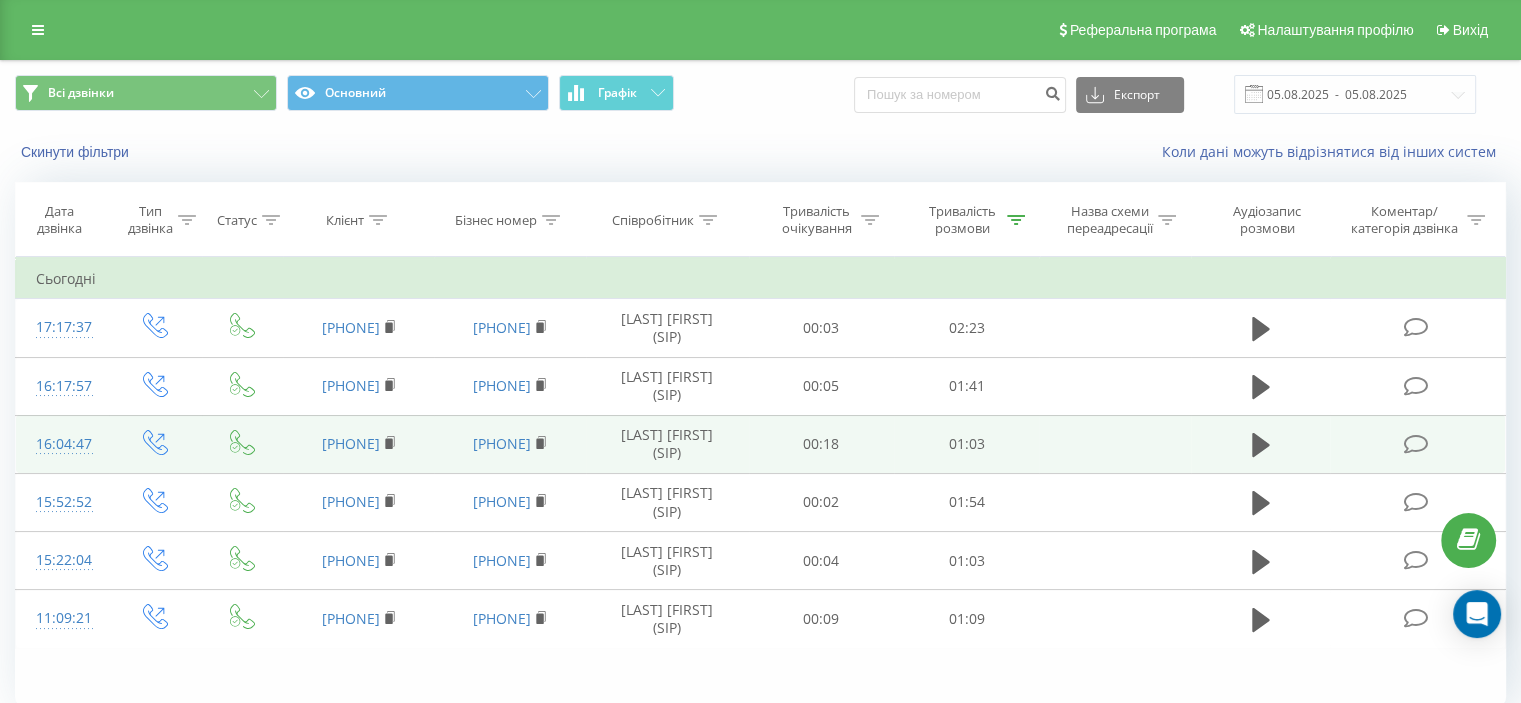 scroll, scrollTop: 0, scrollLeft: 0, axis: both 